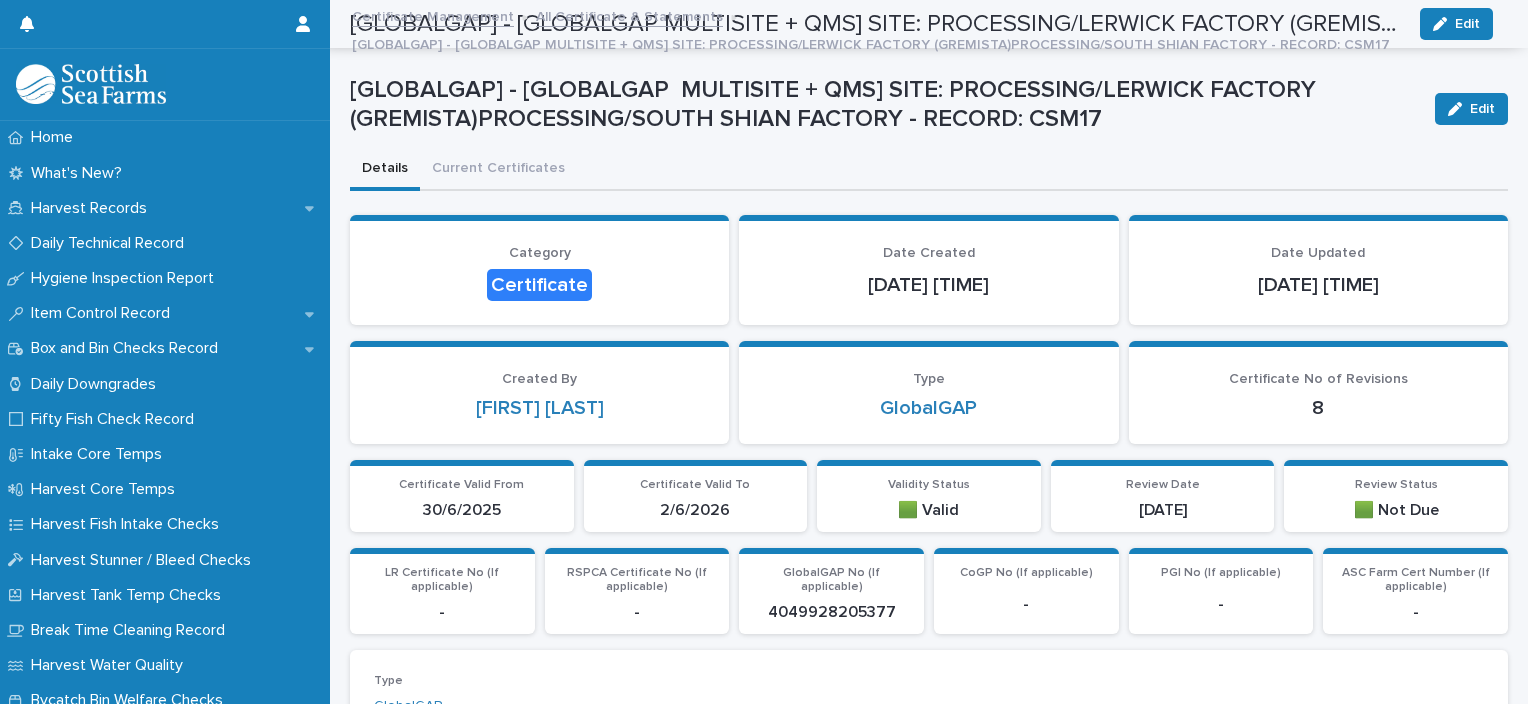 scroll, scrollTop: 0, scrollLeft: 0, axis: both 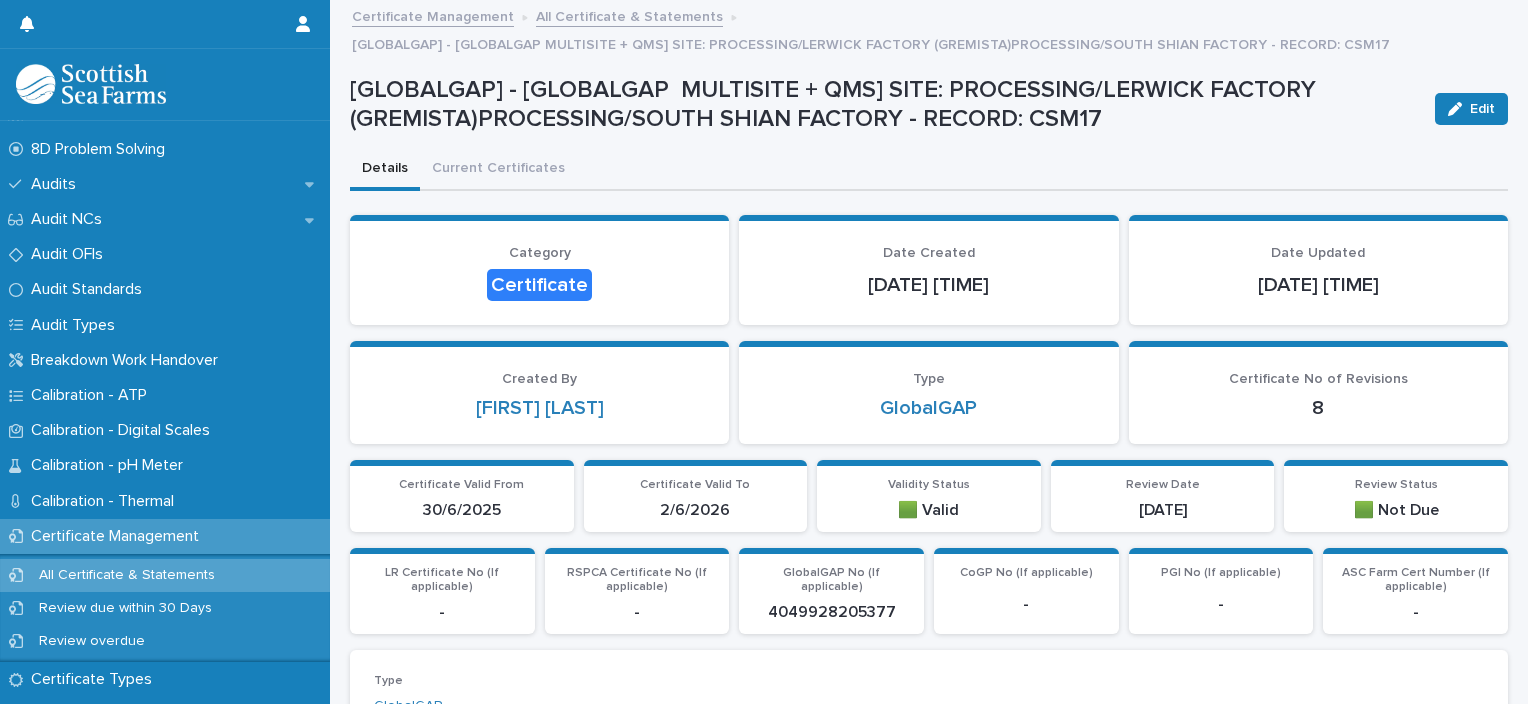 click on "Certificate Management" at bounding box center [119, 536] 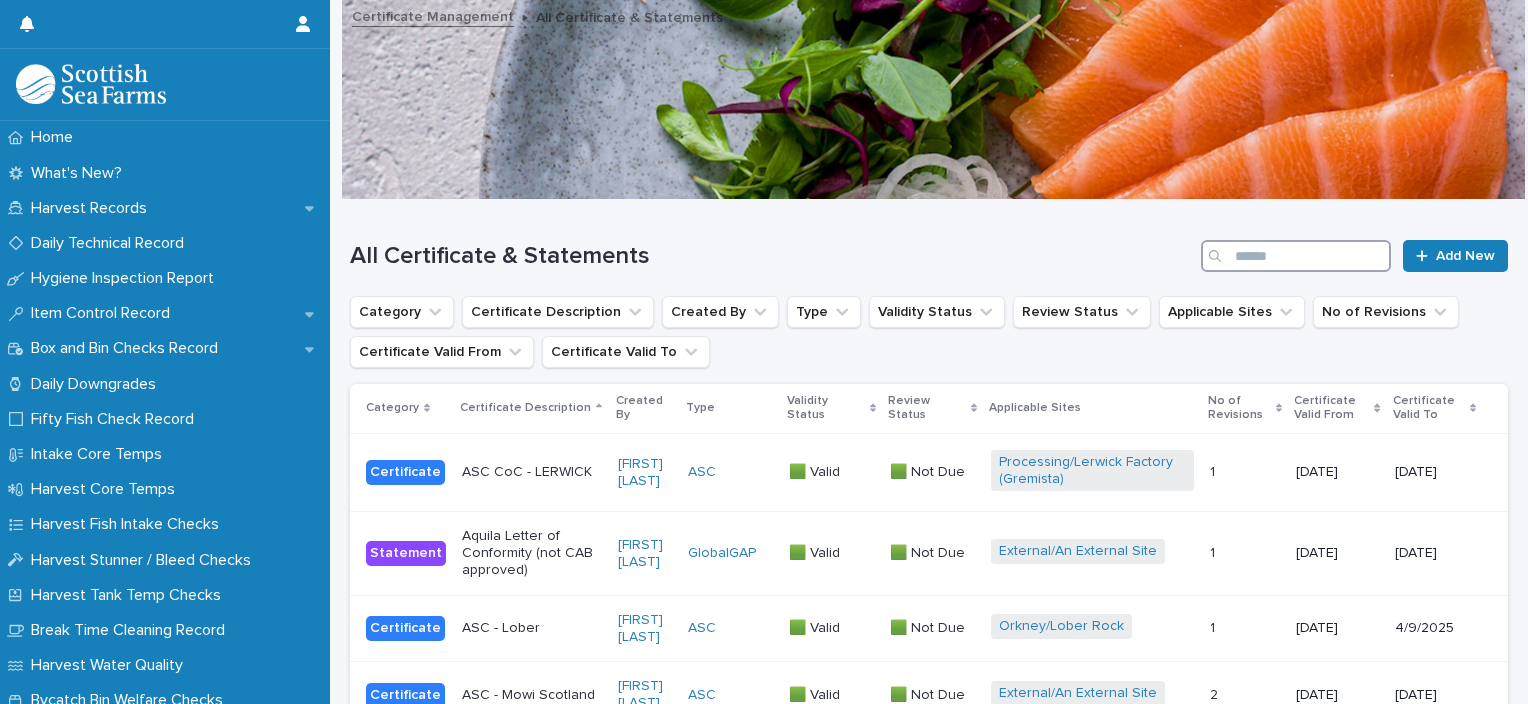 click at bounding box center [1296, 256] 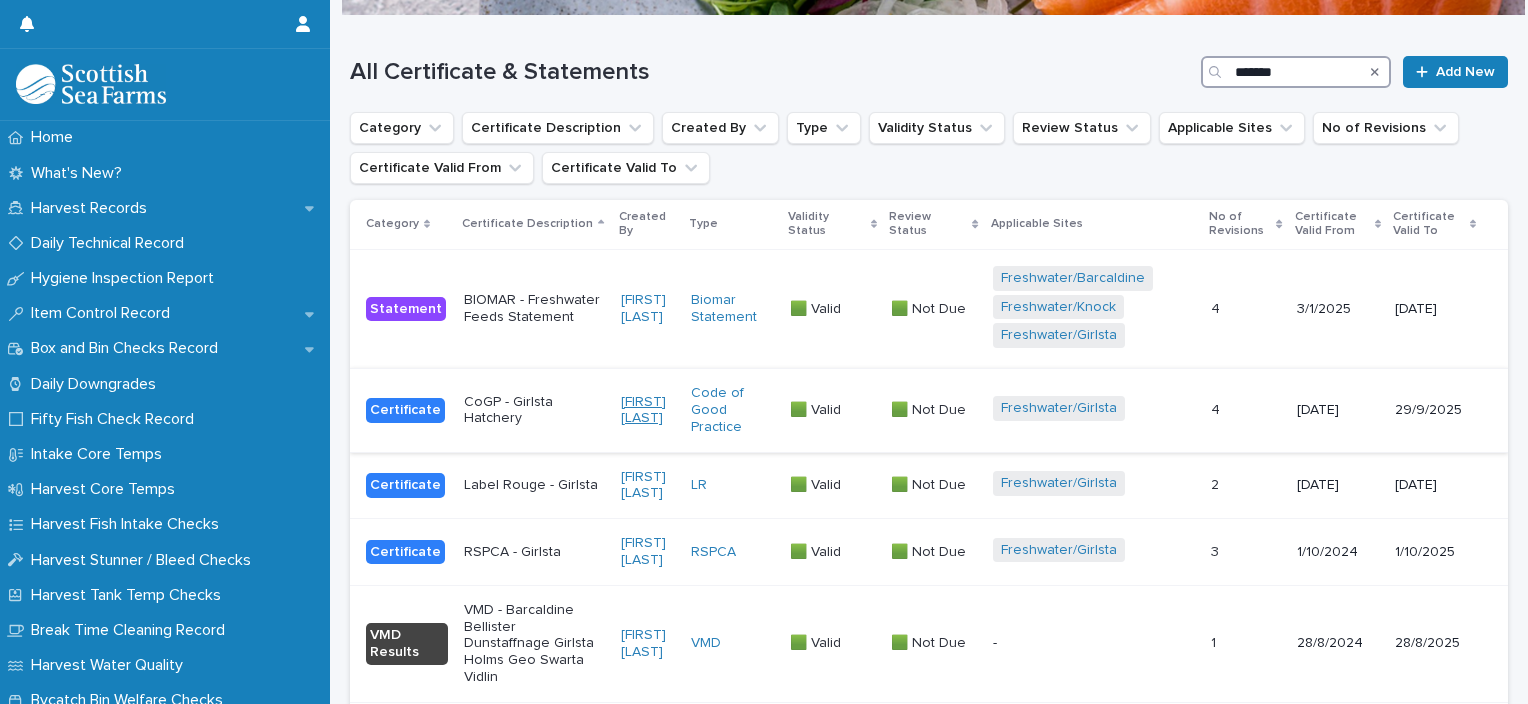scroll, scrollTop: 186, scrollLeft: 0, axis: vertical 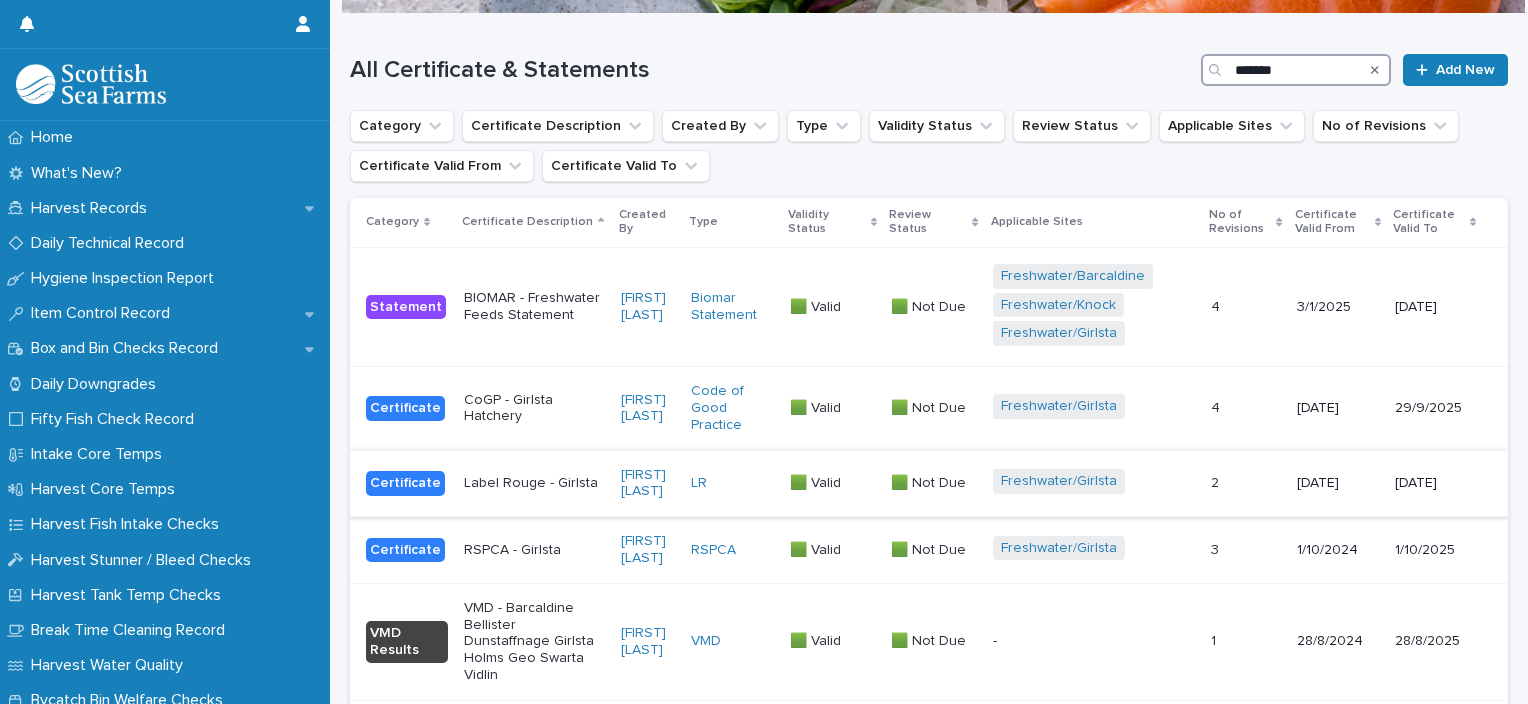 type on "*******" 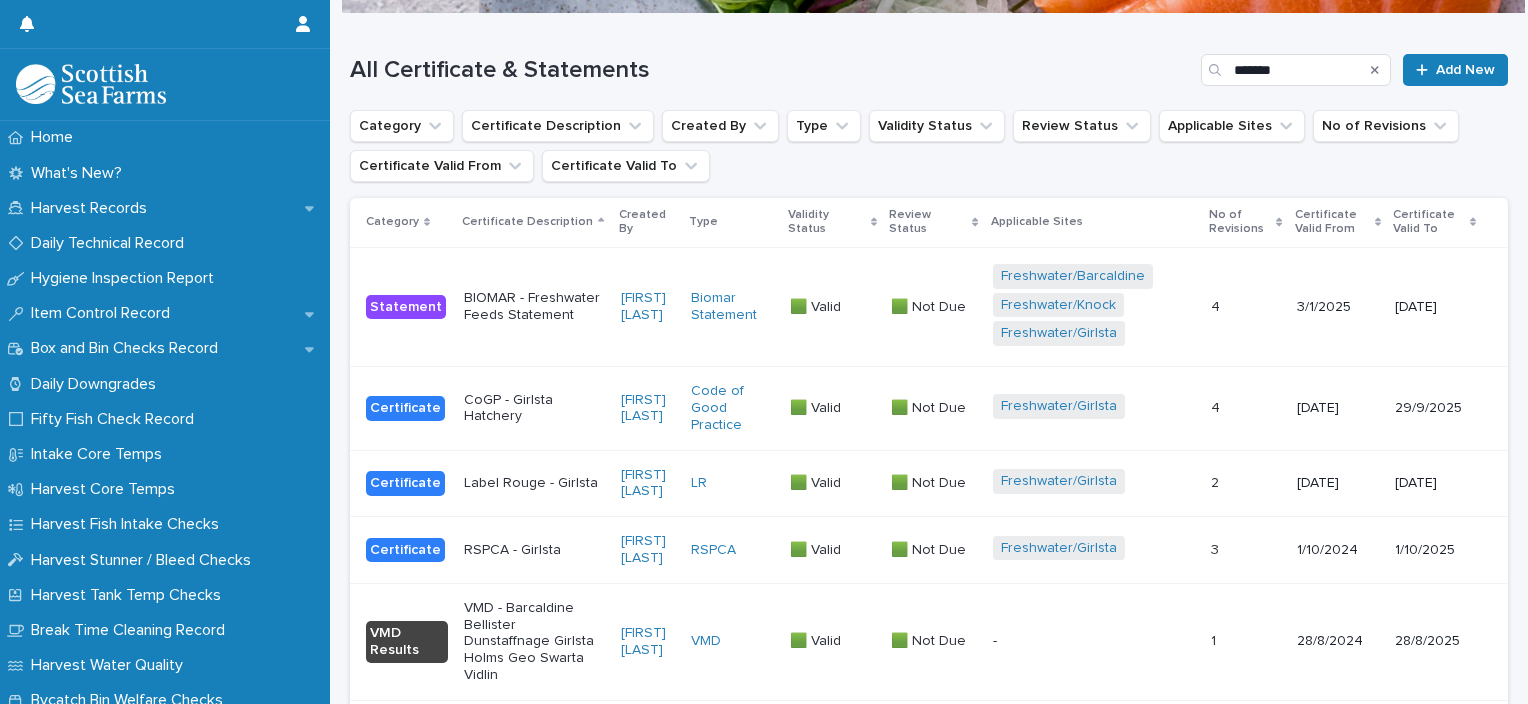 click on "Label Rouge - Girlsta" at bounding box center (534, 481) 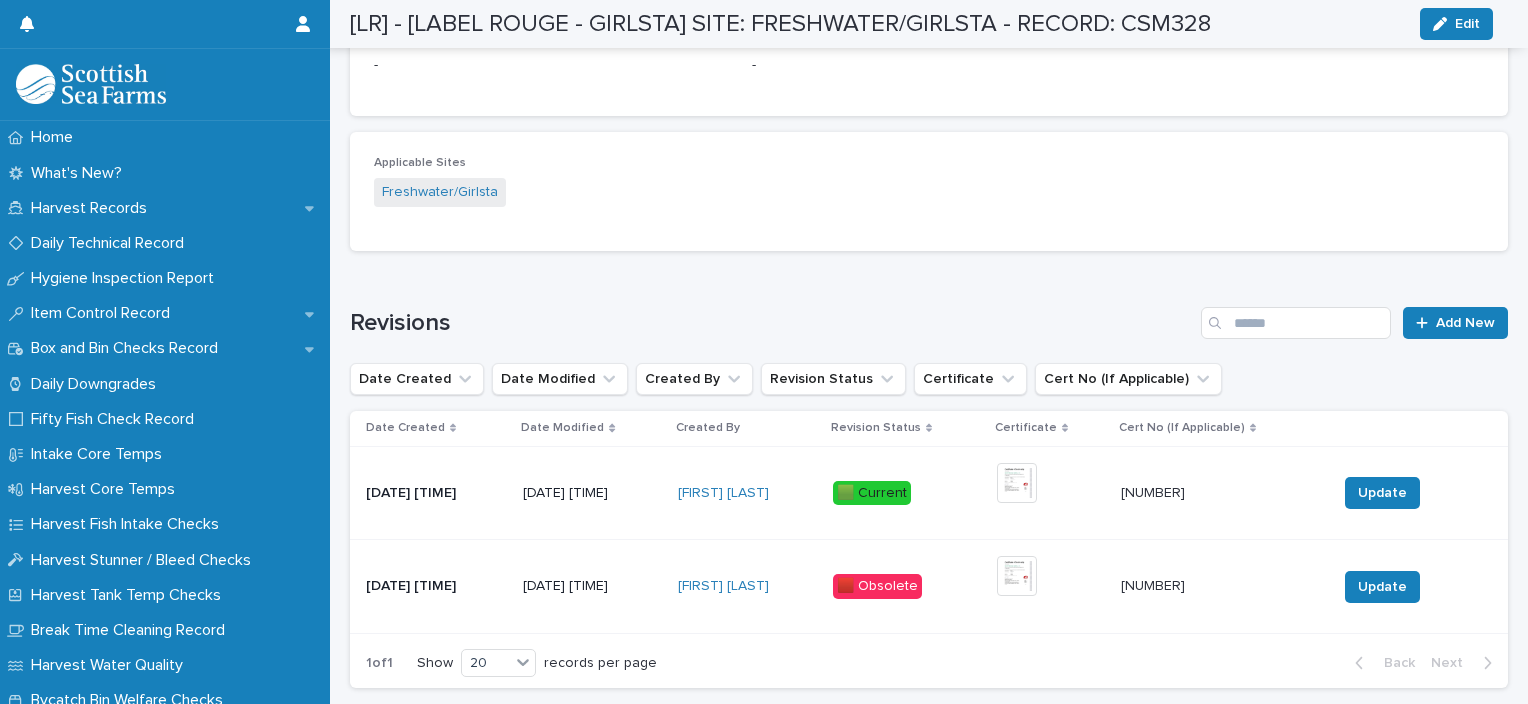 scroll, scrollTop: 1071, scrollLeft: 0, axis: vertical 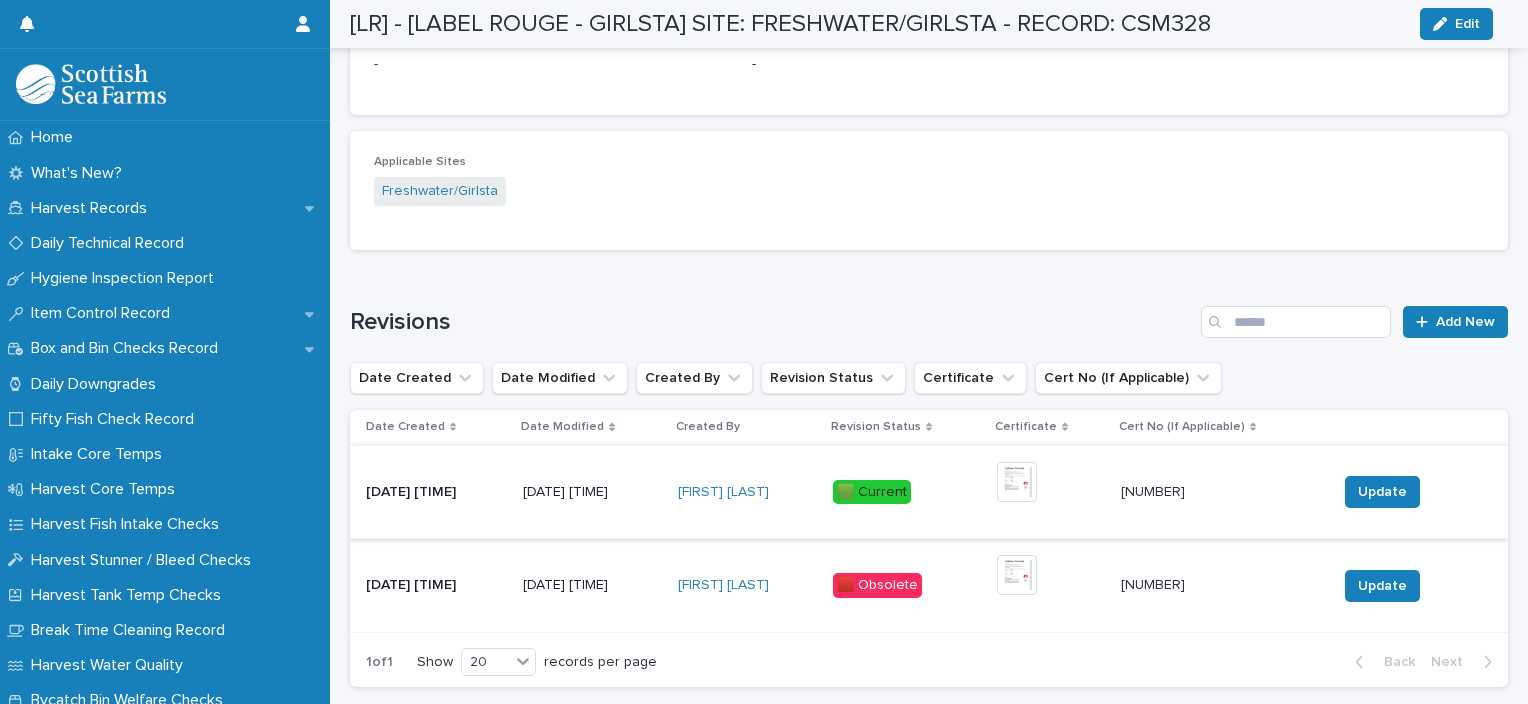 click at bounding box center (1017, 482) 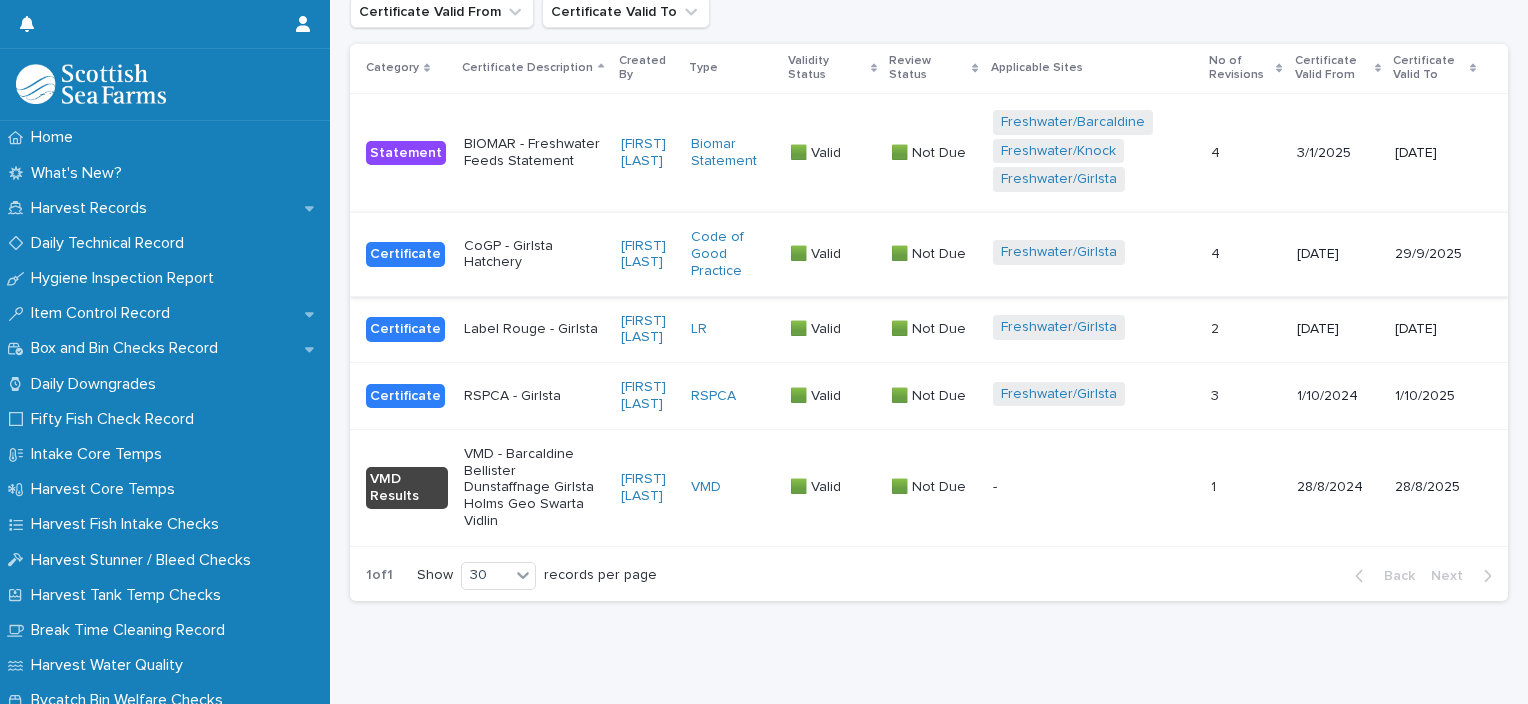 scroll, scrollTop: 344, scrollLeft: 0, axis: vertical 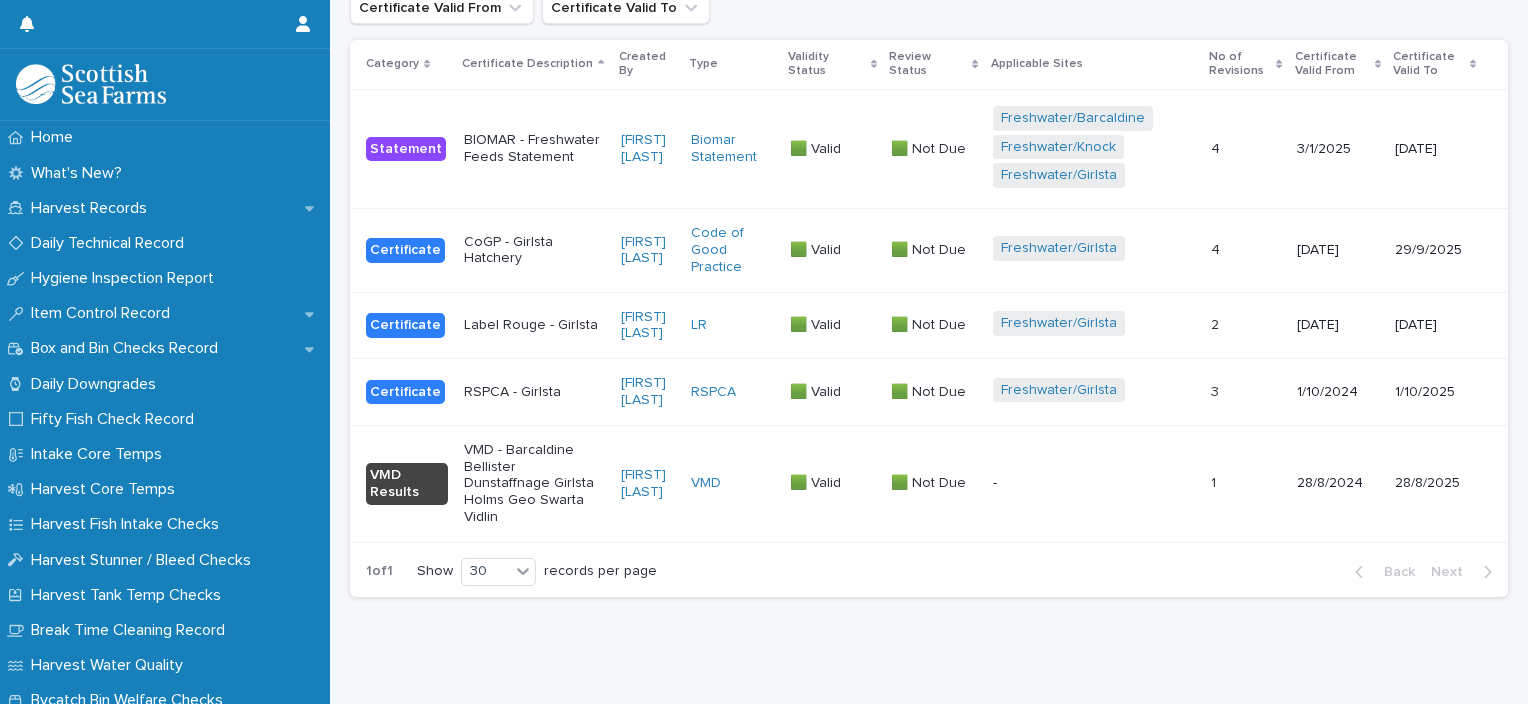 click on "Freshwater/Girlsta" at bounding box center [1094, 325] 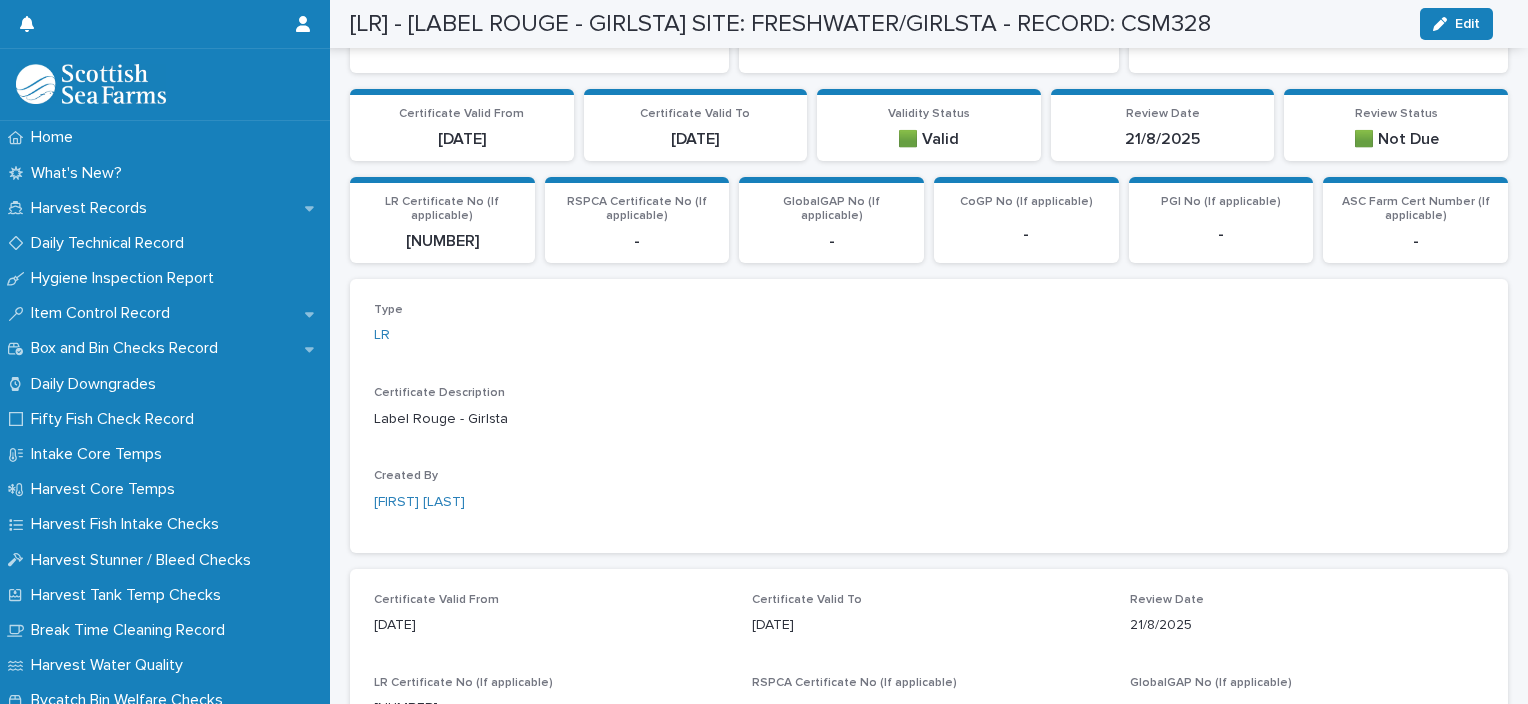 scroll, scrollTop: 286, scrollLeft: 0, axis: vertical 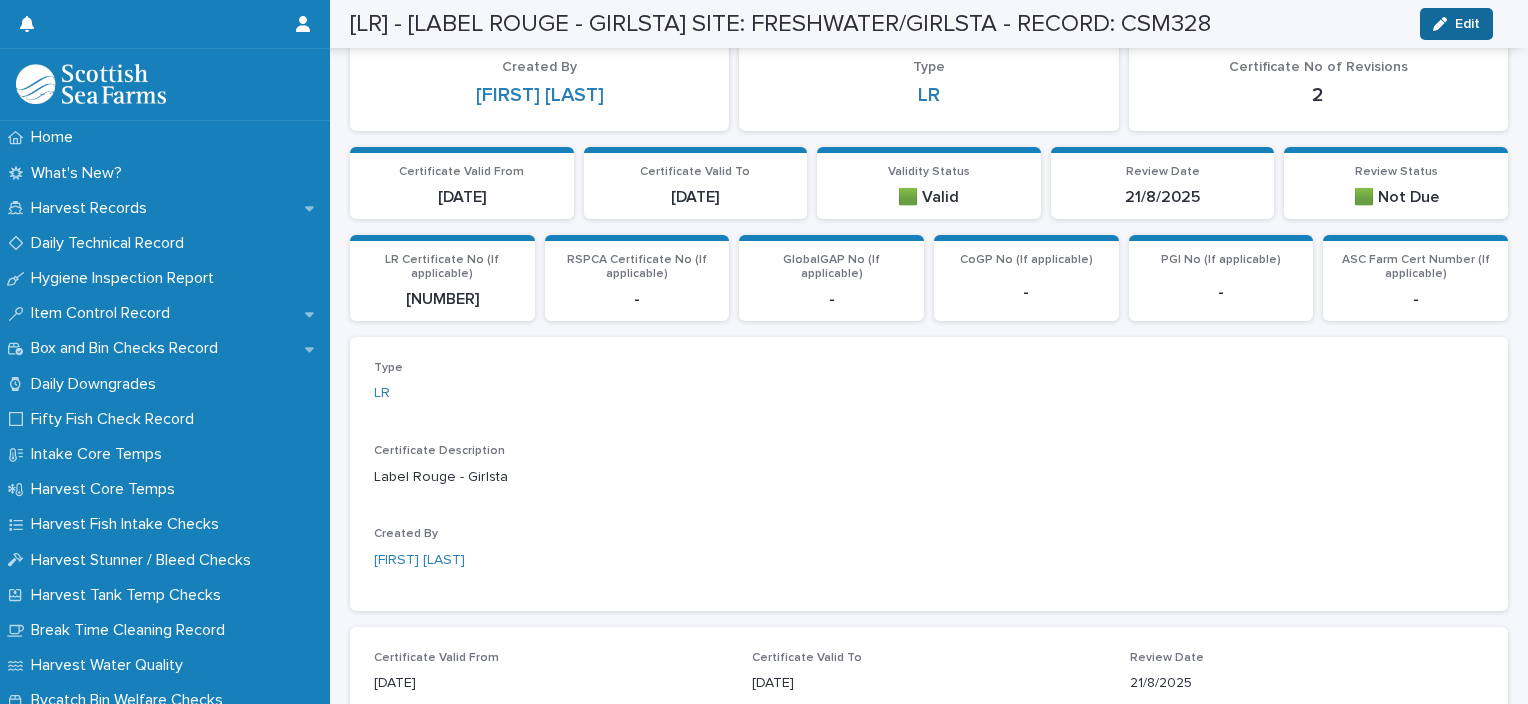 click at bounding box center [1444, 24] 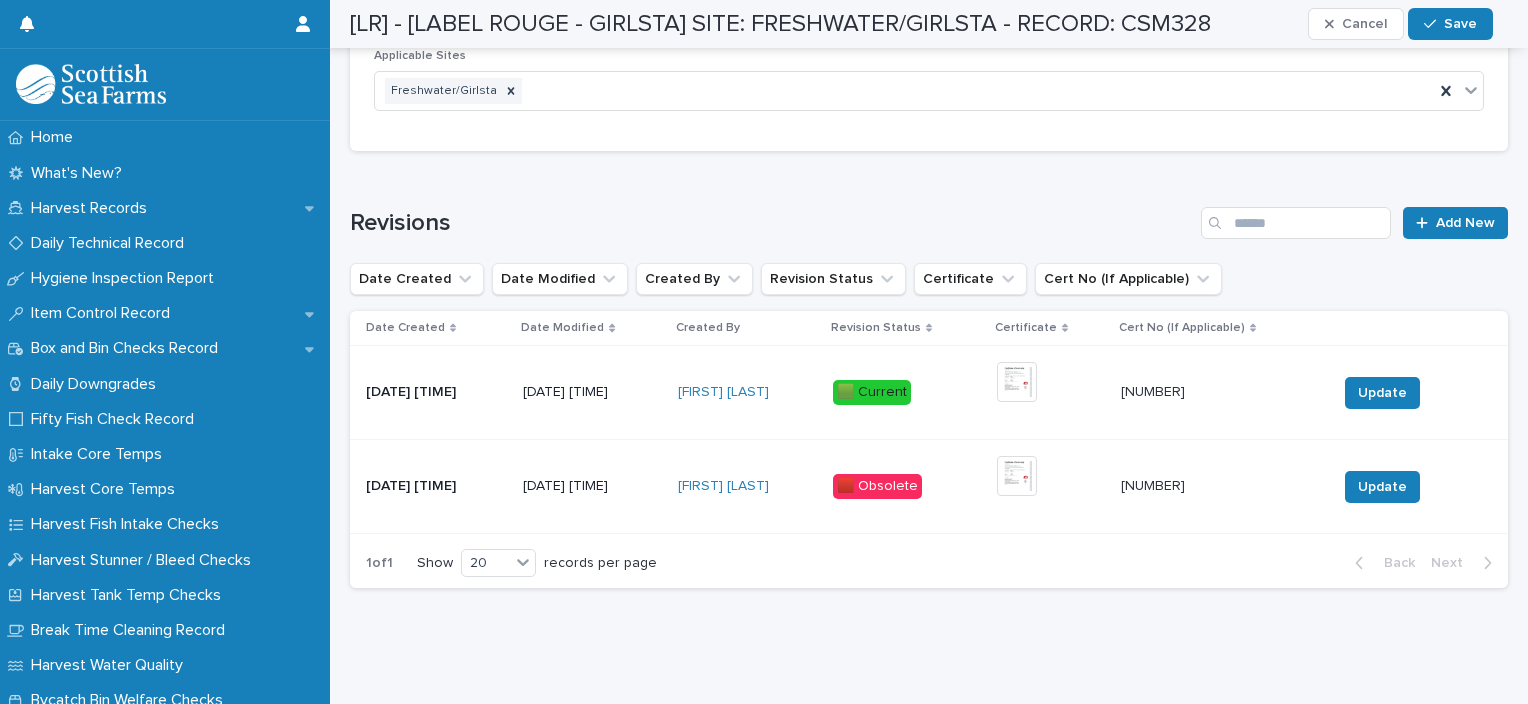 scroll, scrollTop: 1264, scrollLeft: 0, axis: vertical 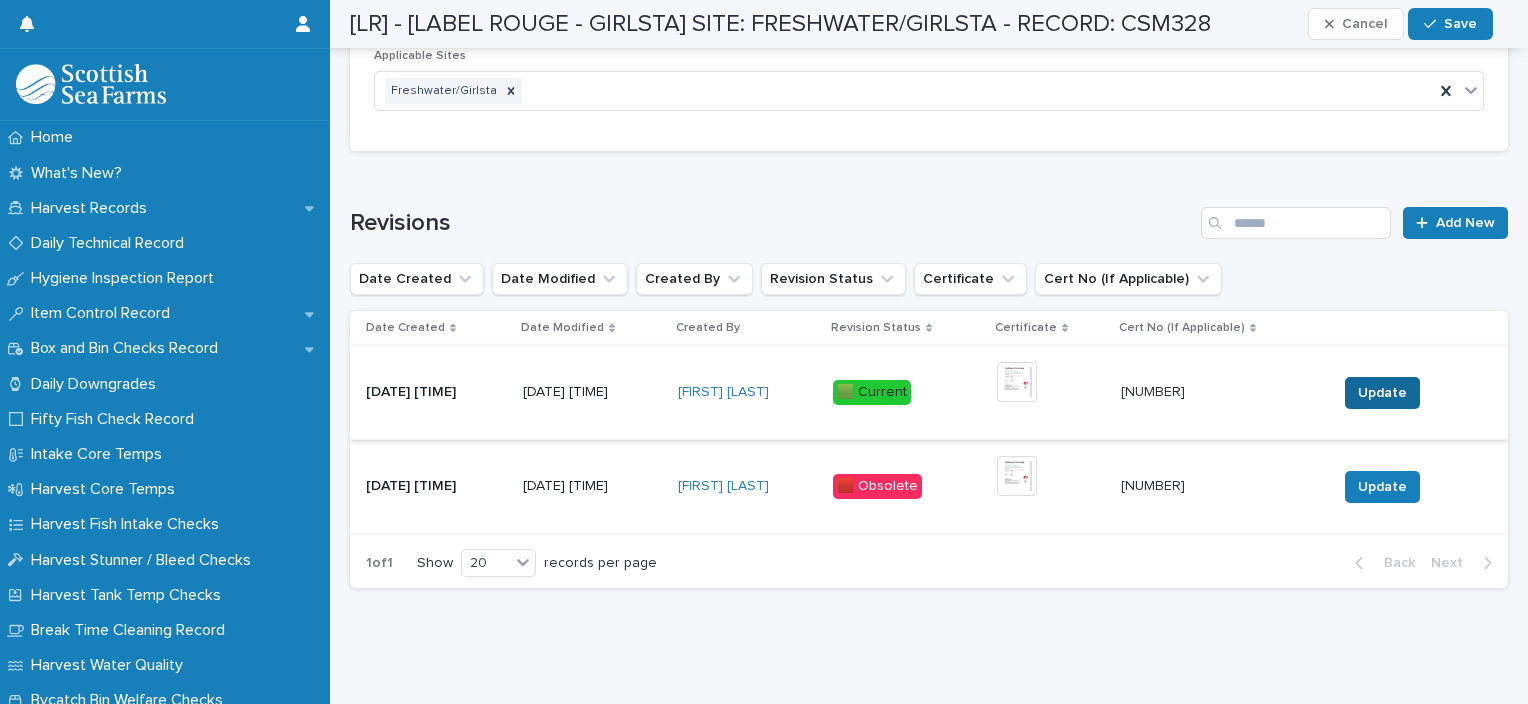 click on "Update" at bounding box center (1382, 393) 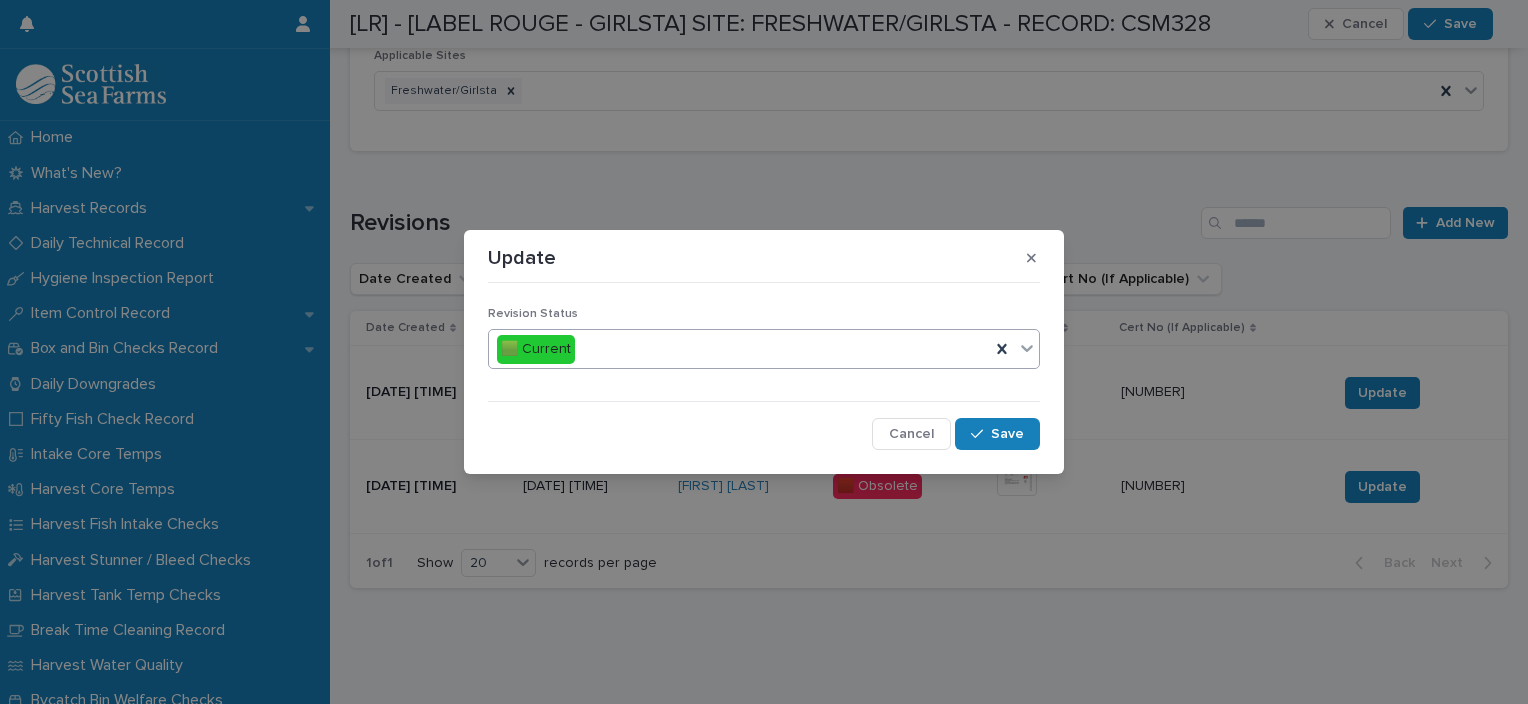 click 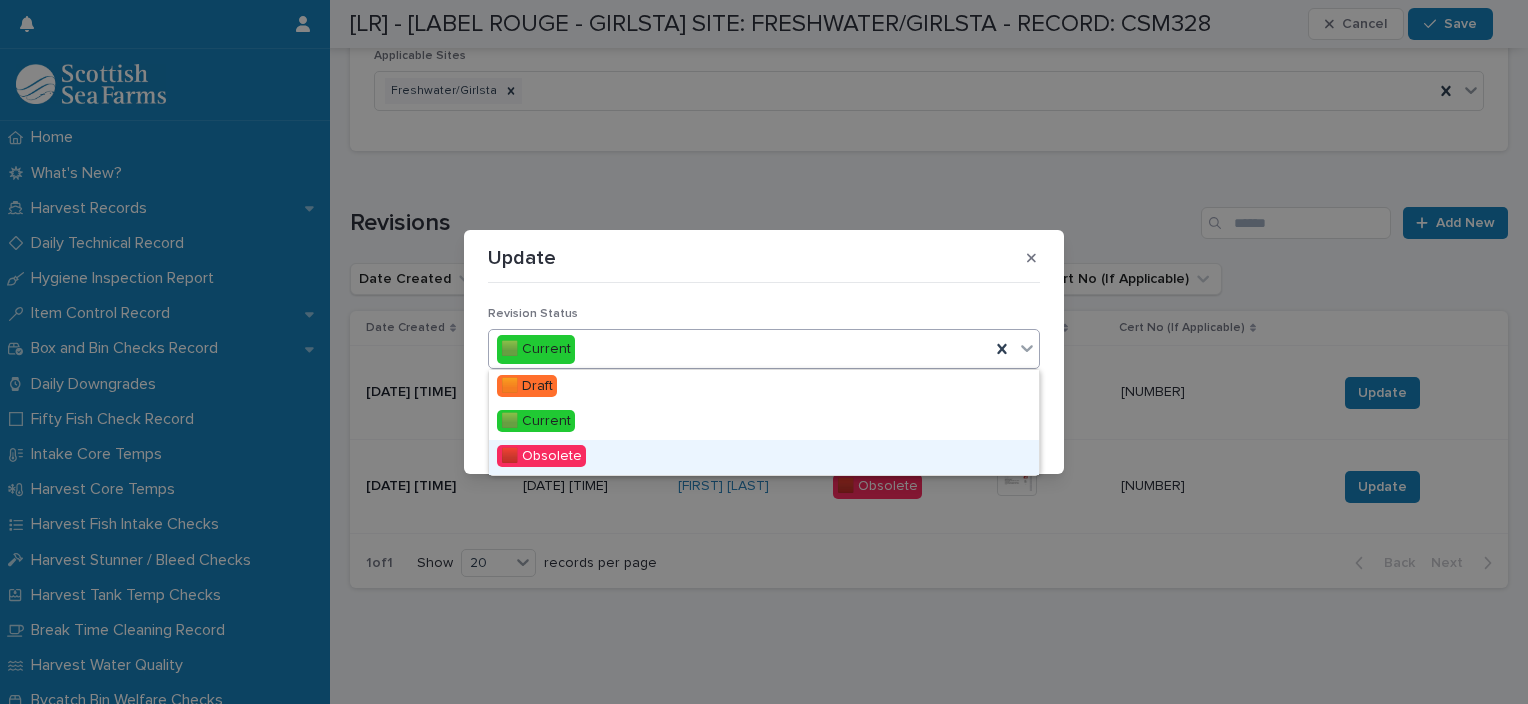 click on "🟥 Obsolete" at bounding box center (764, 457) 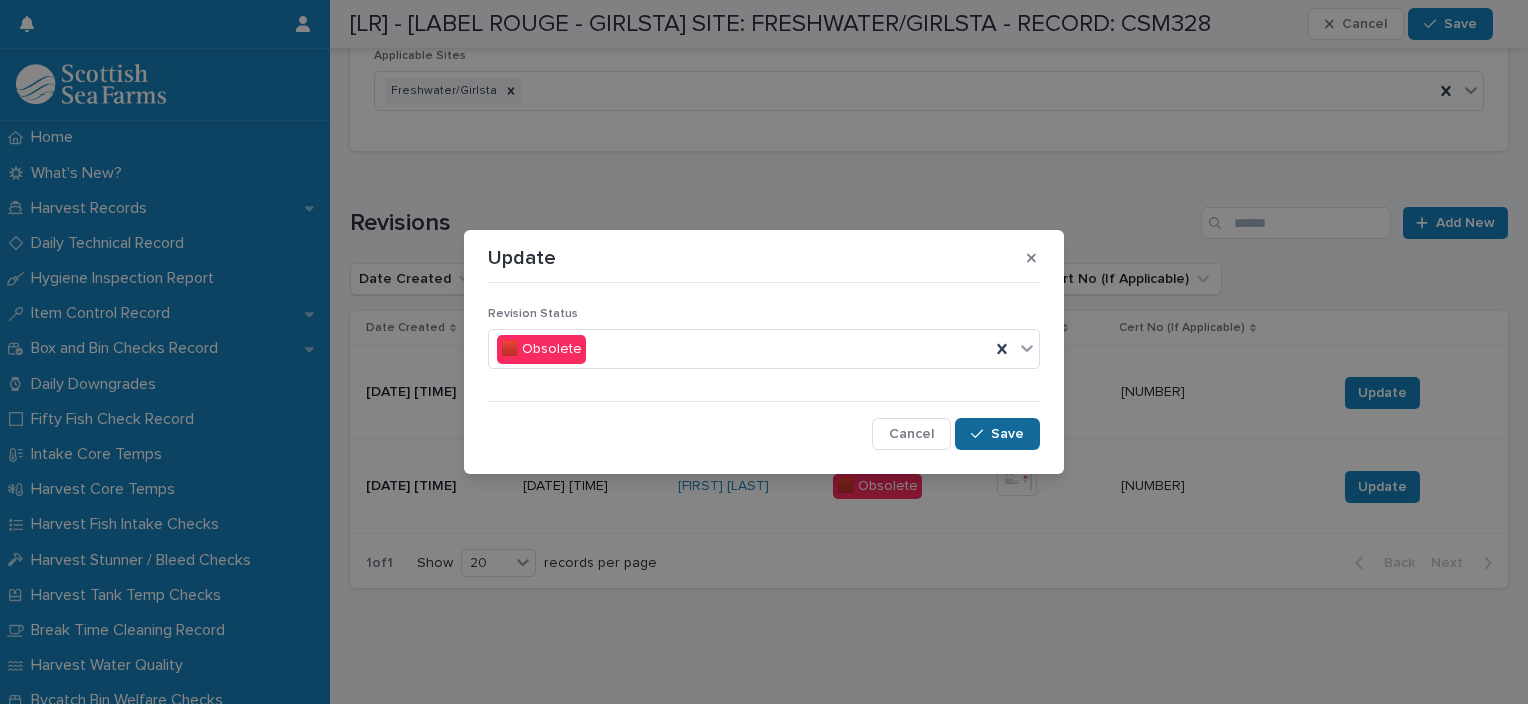 click 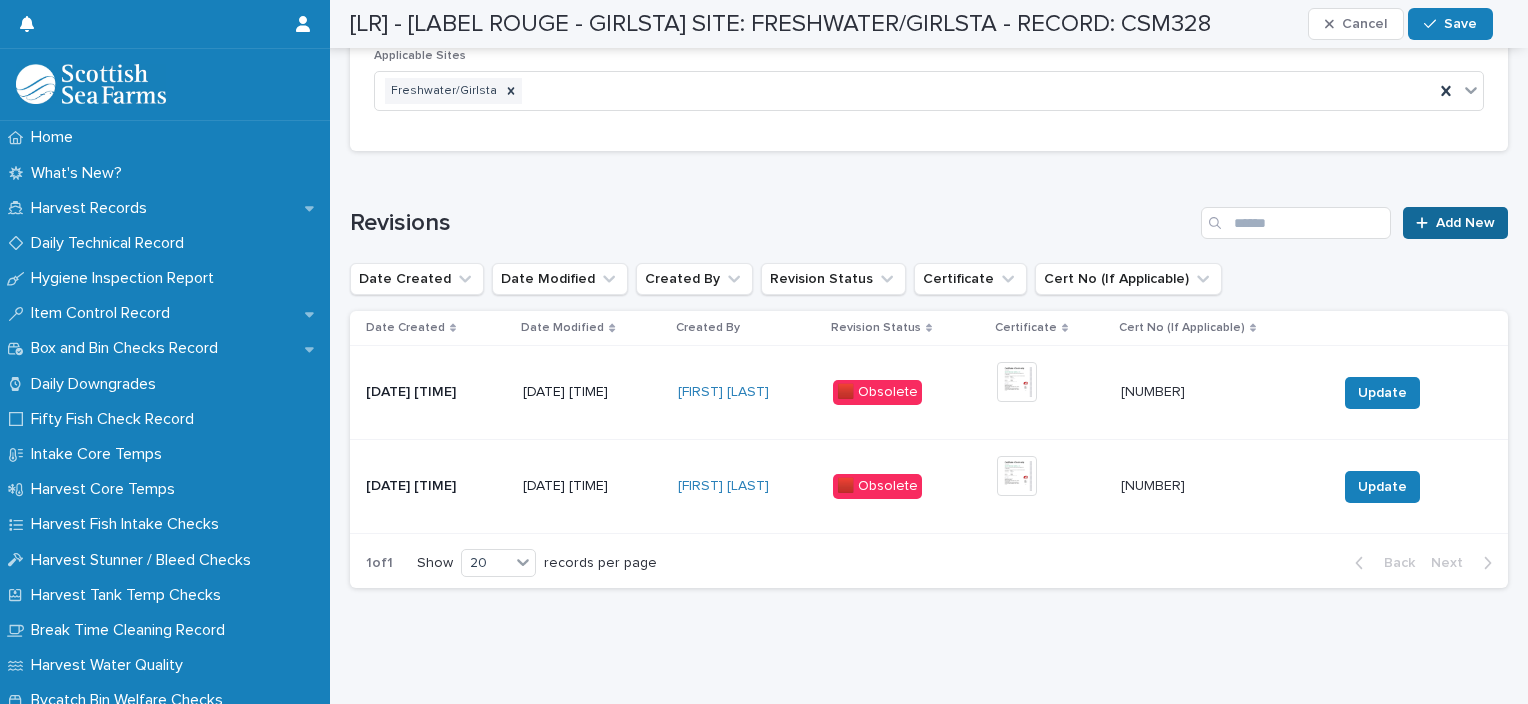click on "Add New" at bounding box center [1455, 223] 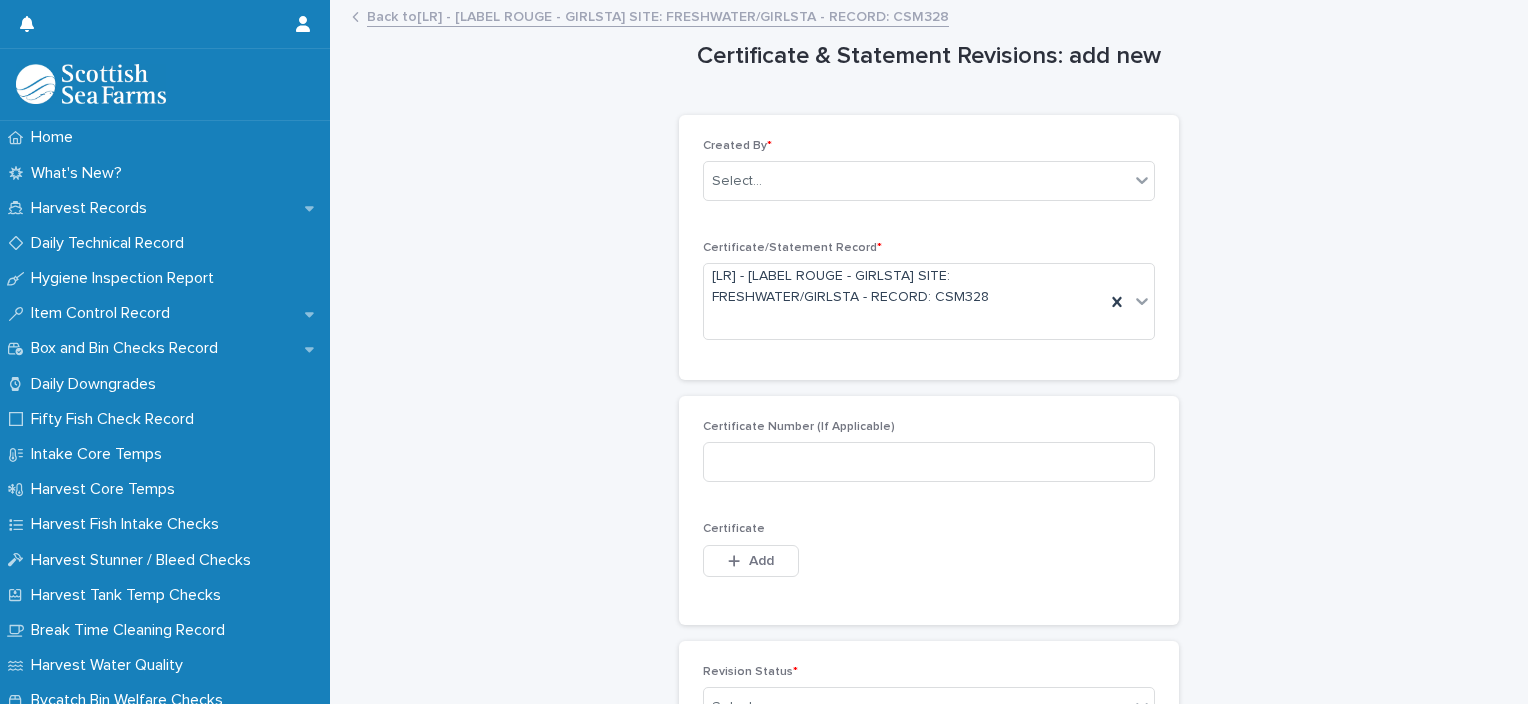 scroll, scrollTop: 0, scrollLeft: 0, axis: both 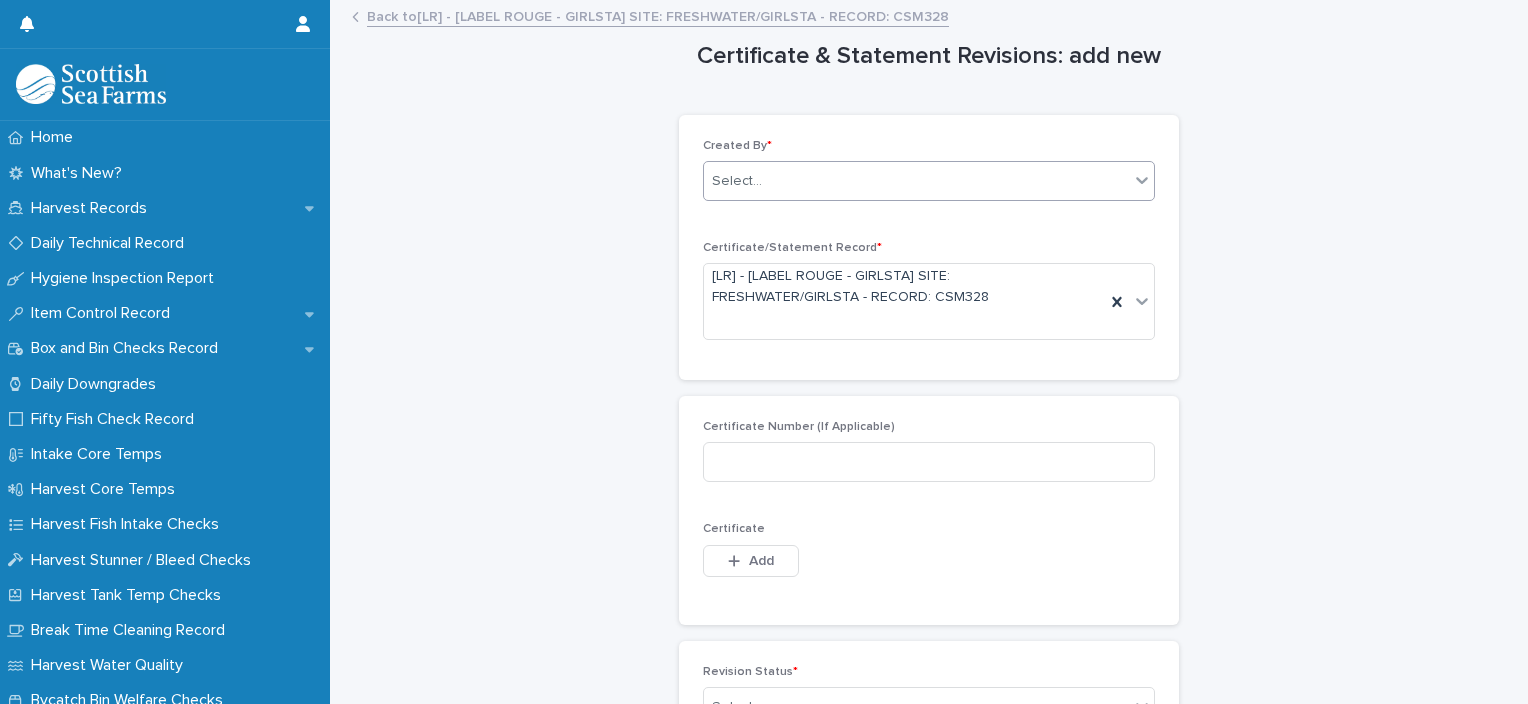 click on "Select..." at bounding box center [916, 181] 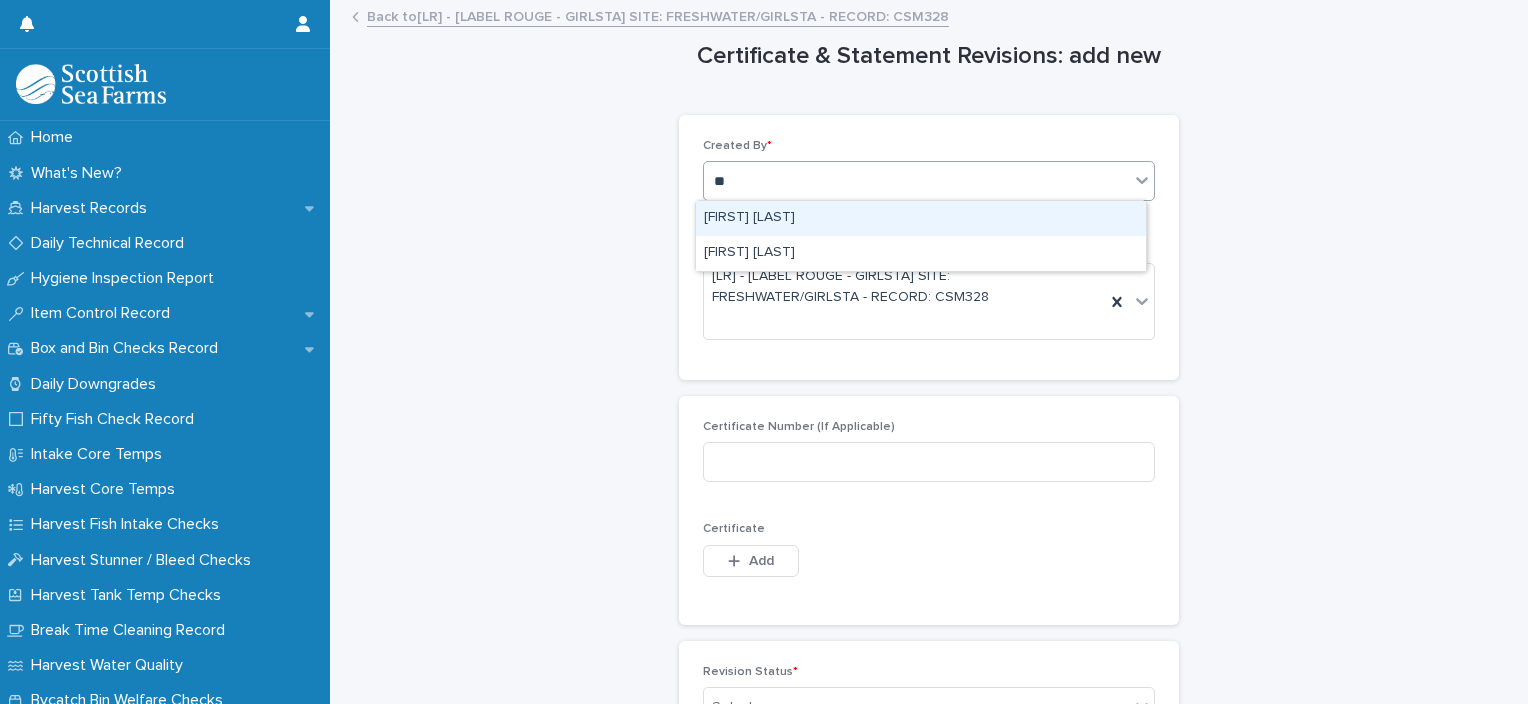 type on "***" 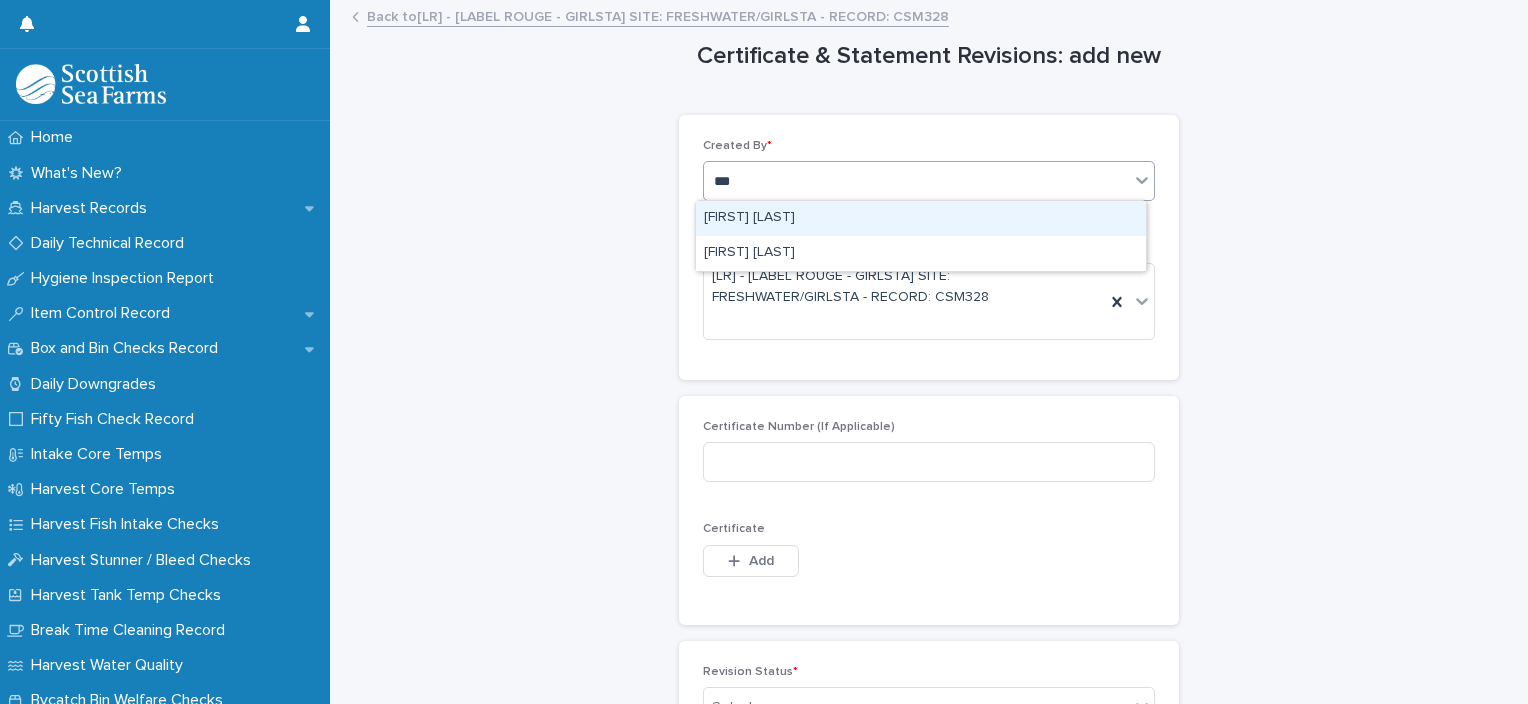 click on "[FIRST] [LAST]" at bounding box center [921, 218] 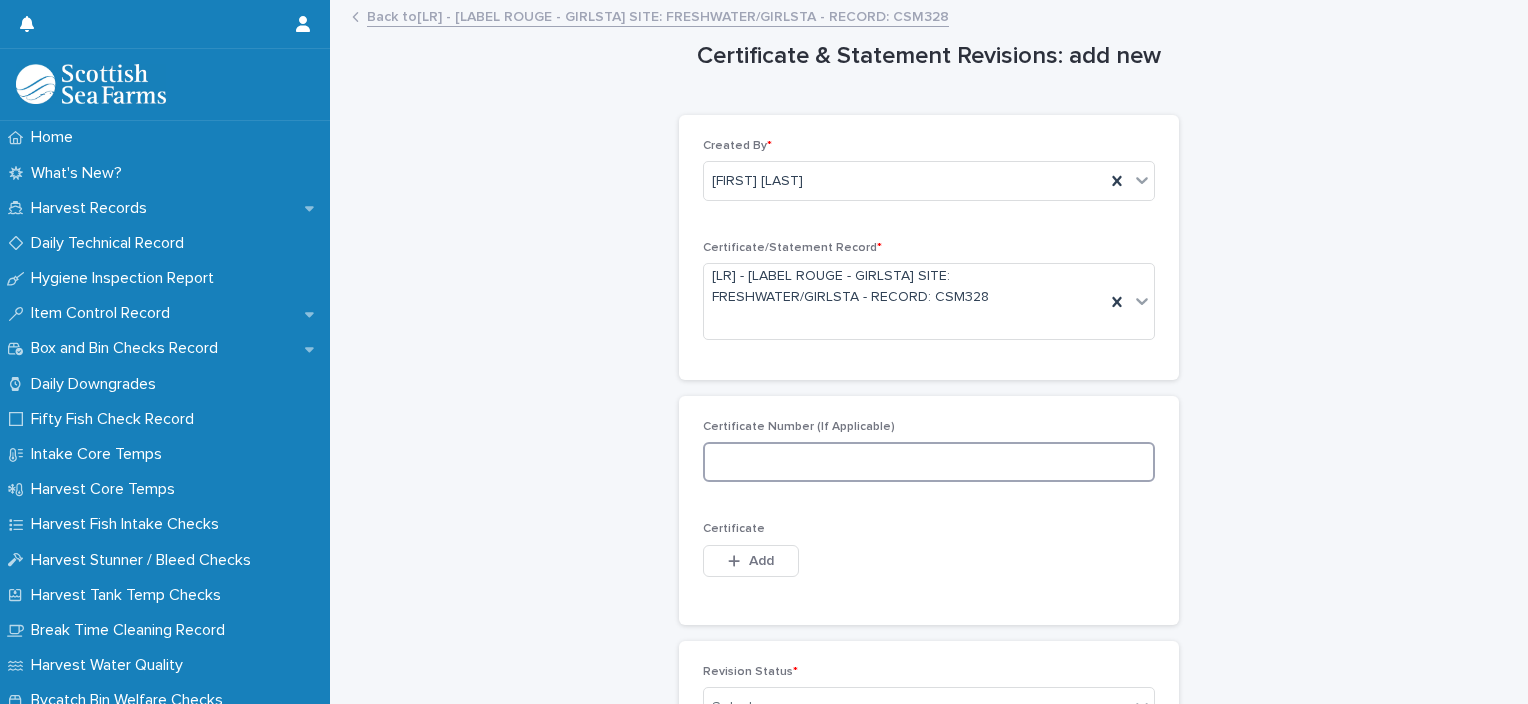 click at bounding box center [929, 462] 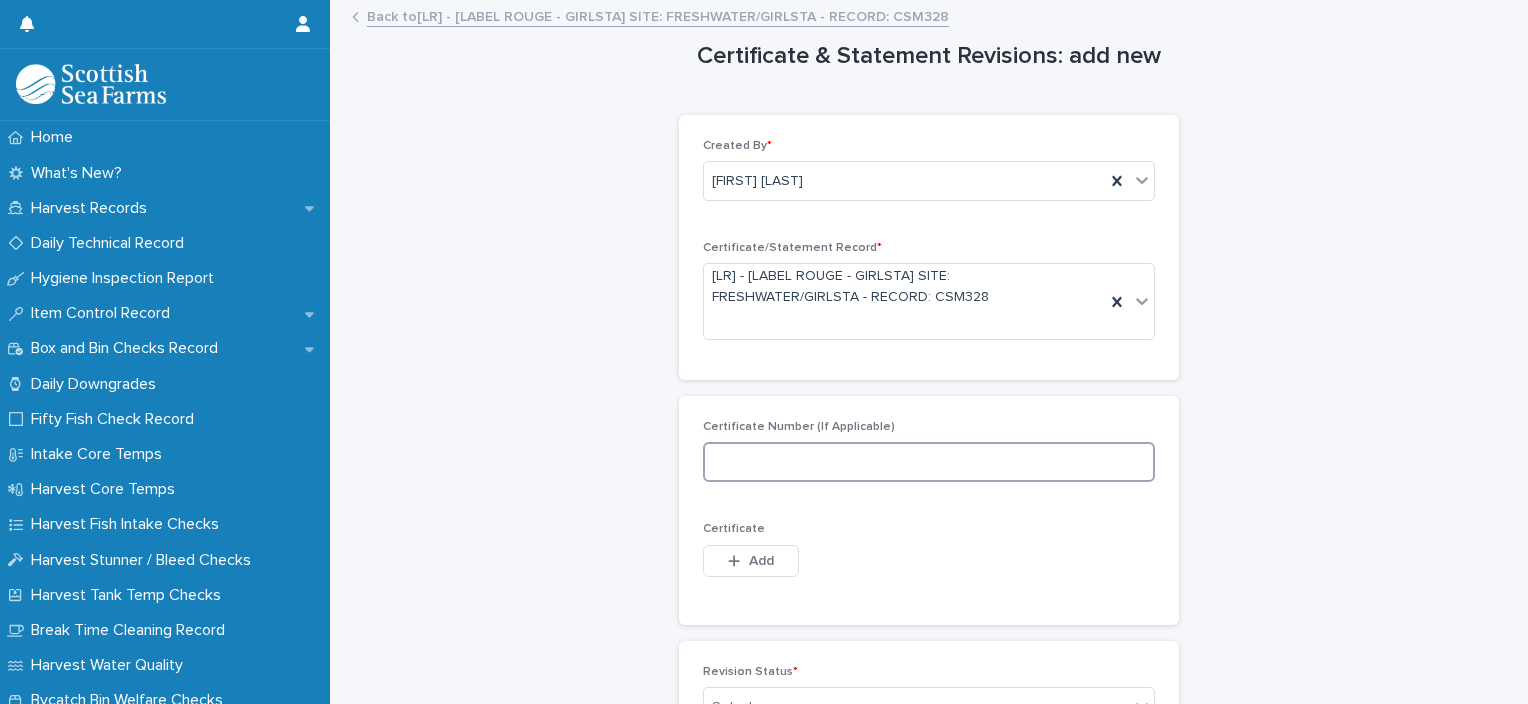 paste on "**********" 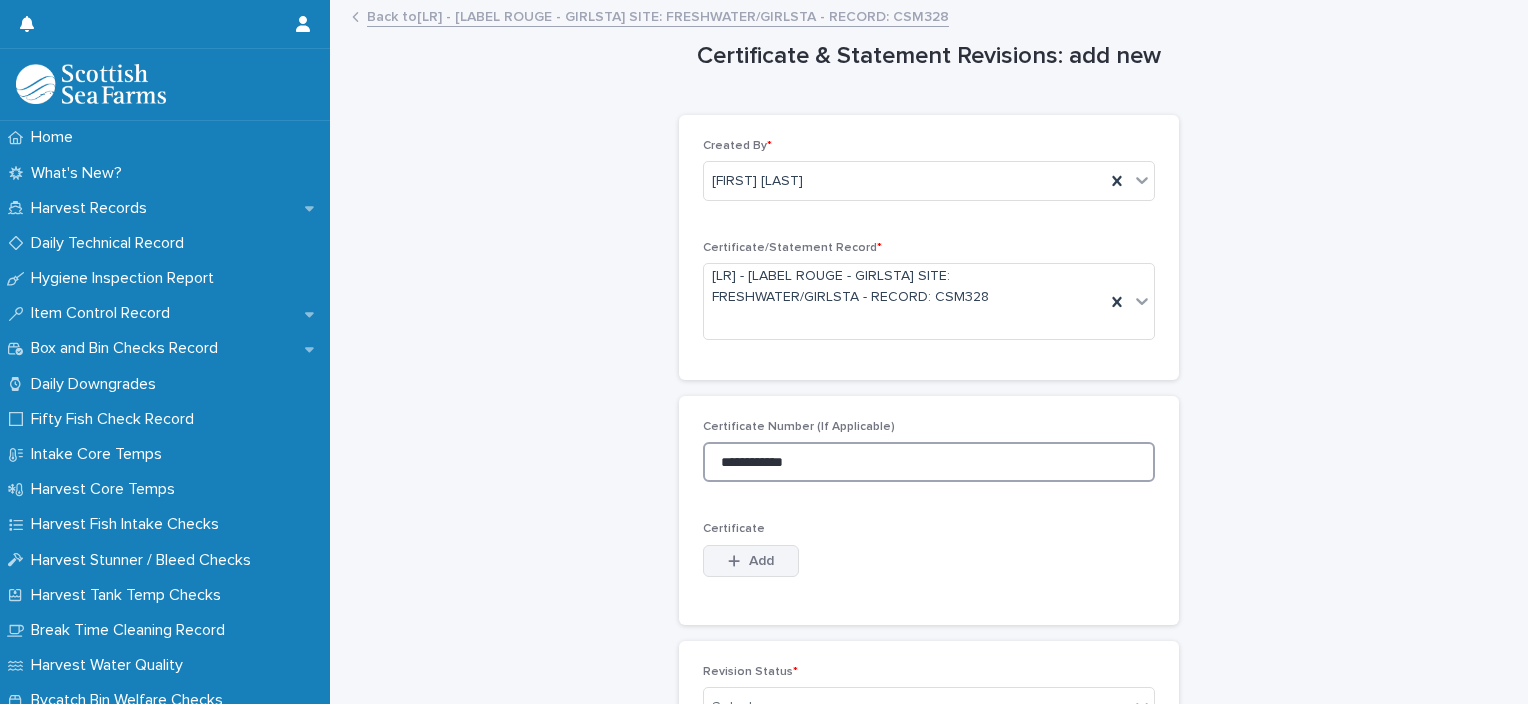 type on "**********" 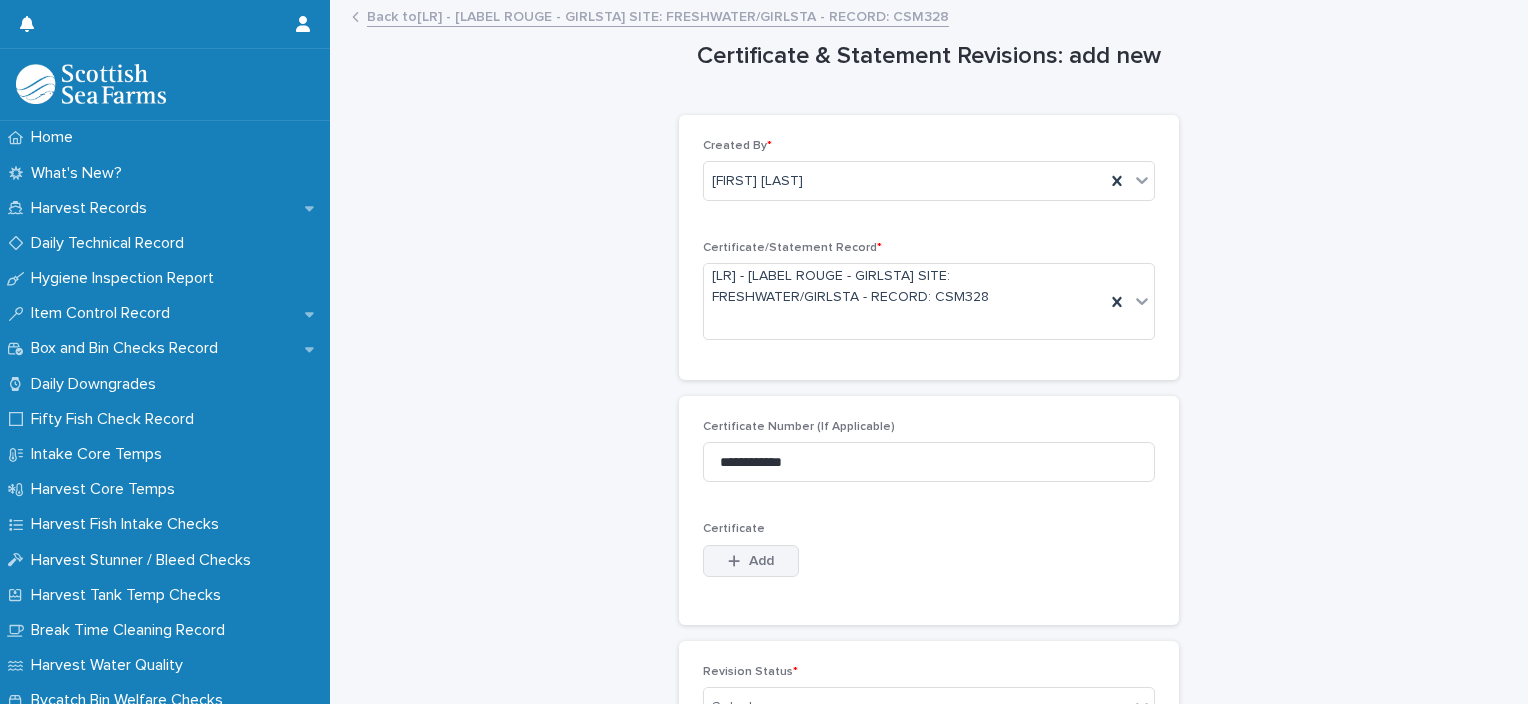click at bounding box center (738, 561) 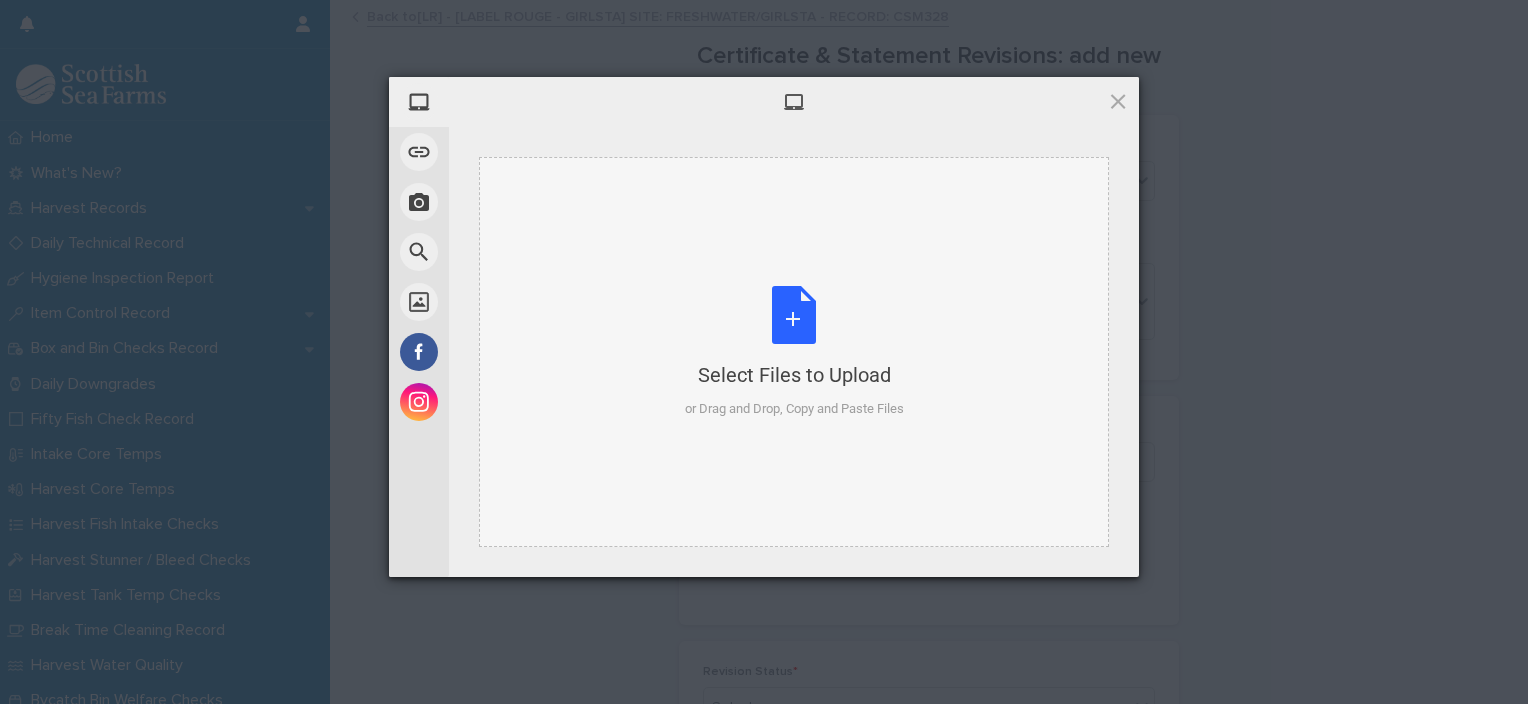 click on "Select Files to Upload" at bounding box center [794, 375] 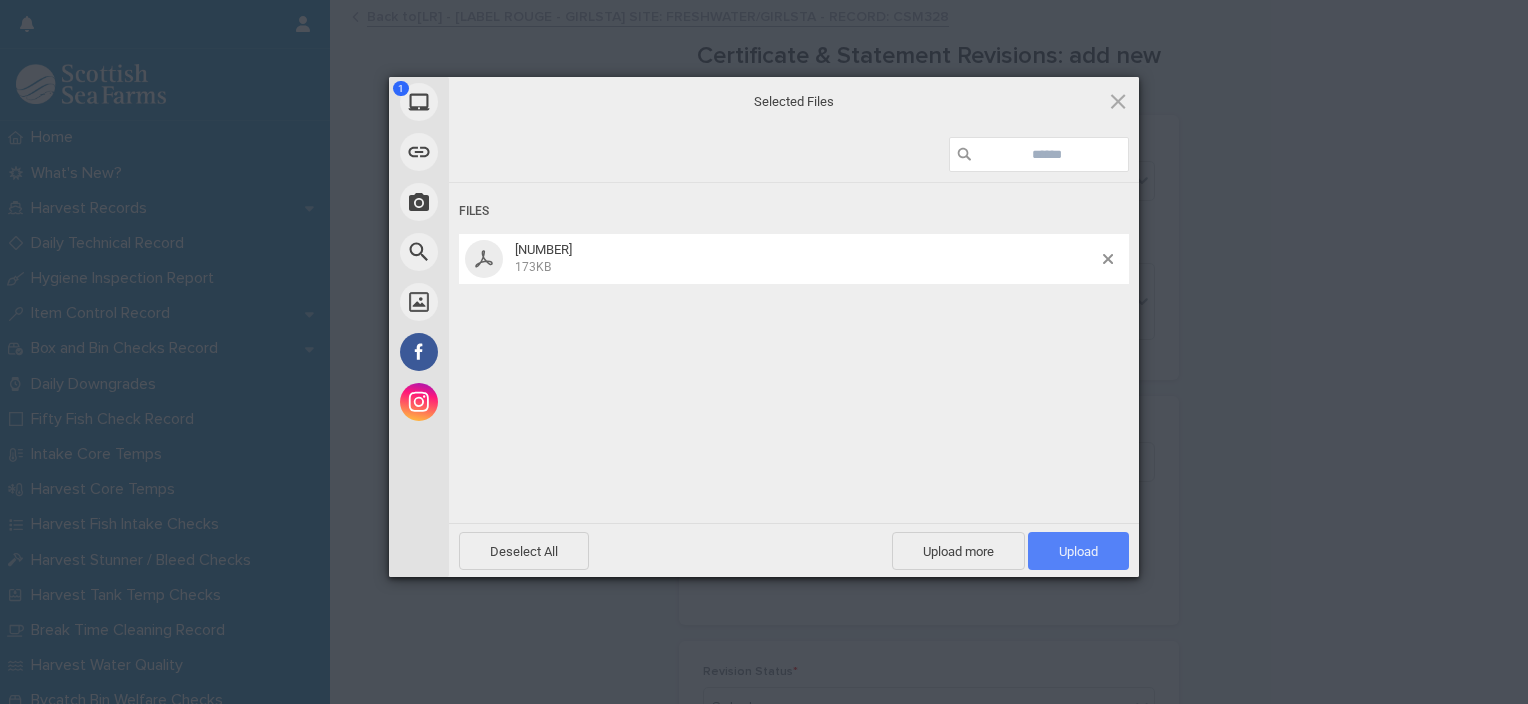 click on "Upload
1" at bounding box center (1078, 551) 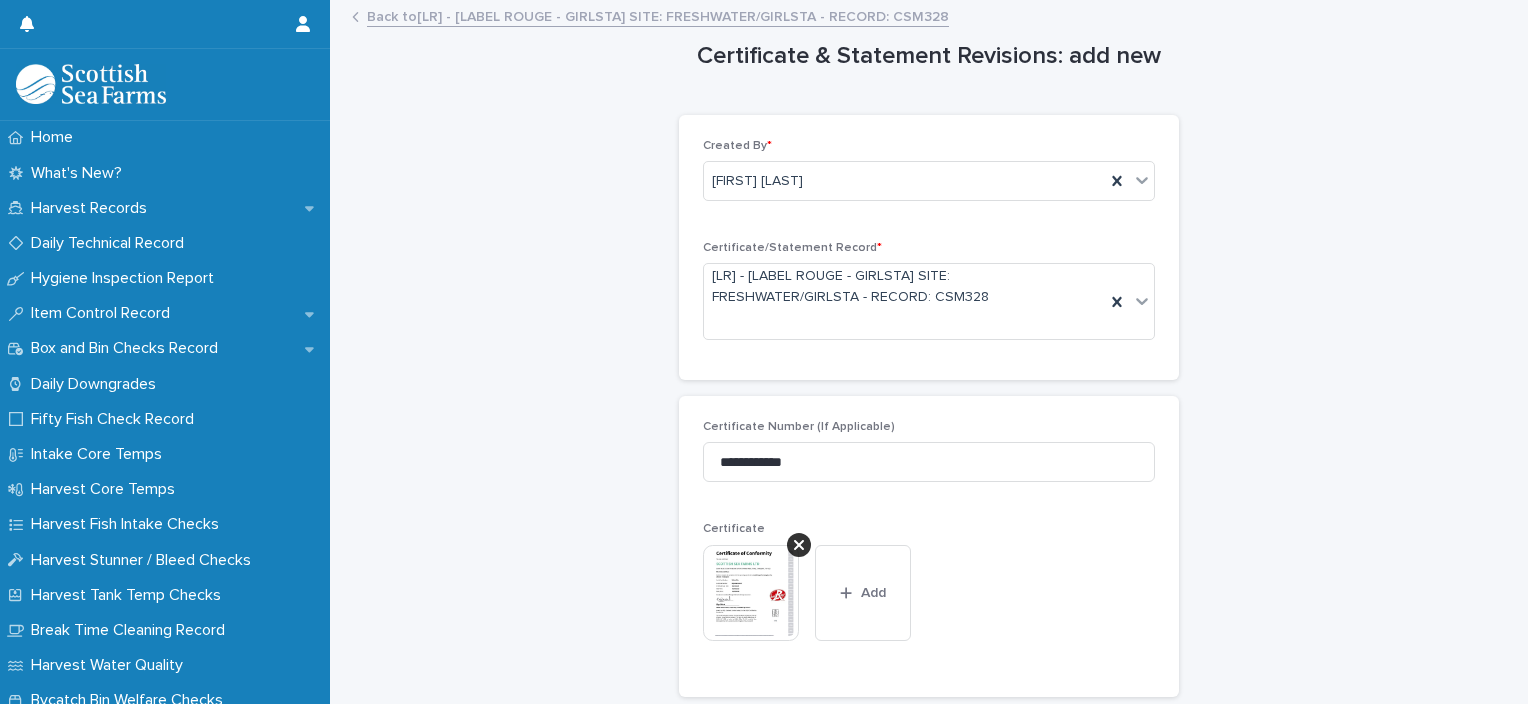 click at bounding box center [751, 593] 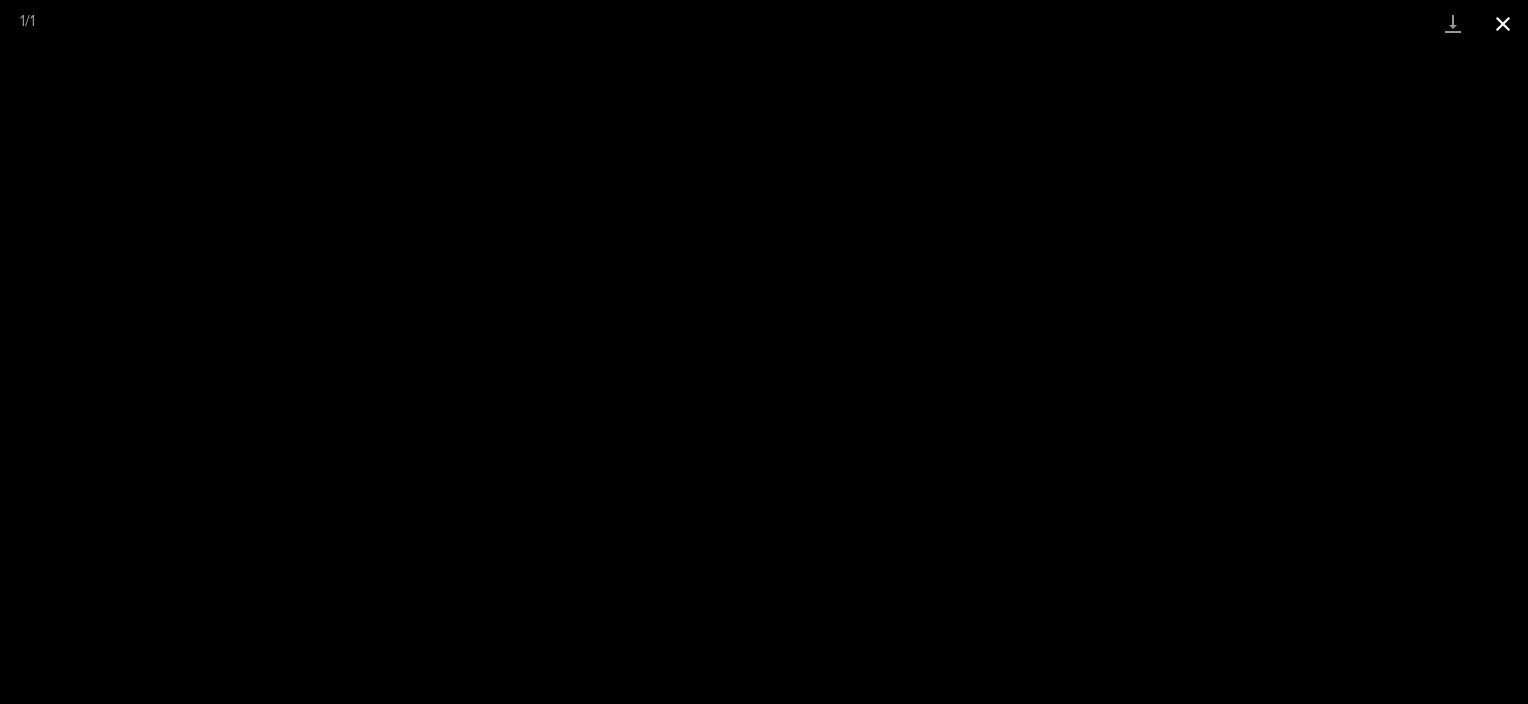 click at bounding box center (1503, 23) 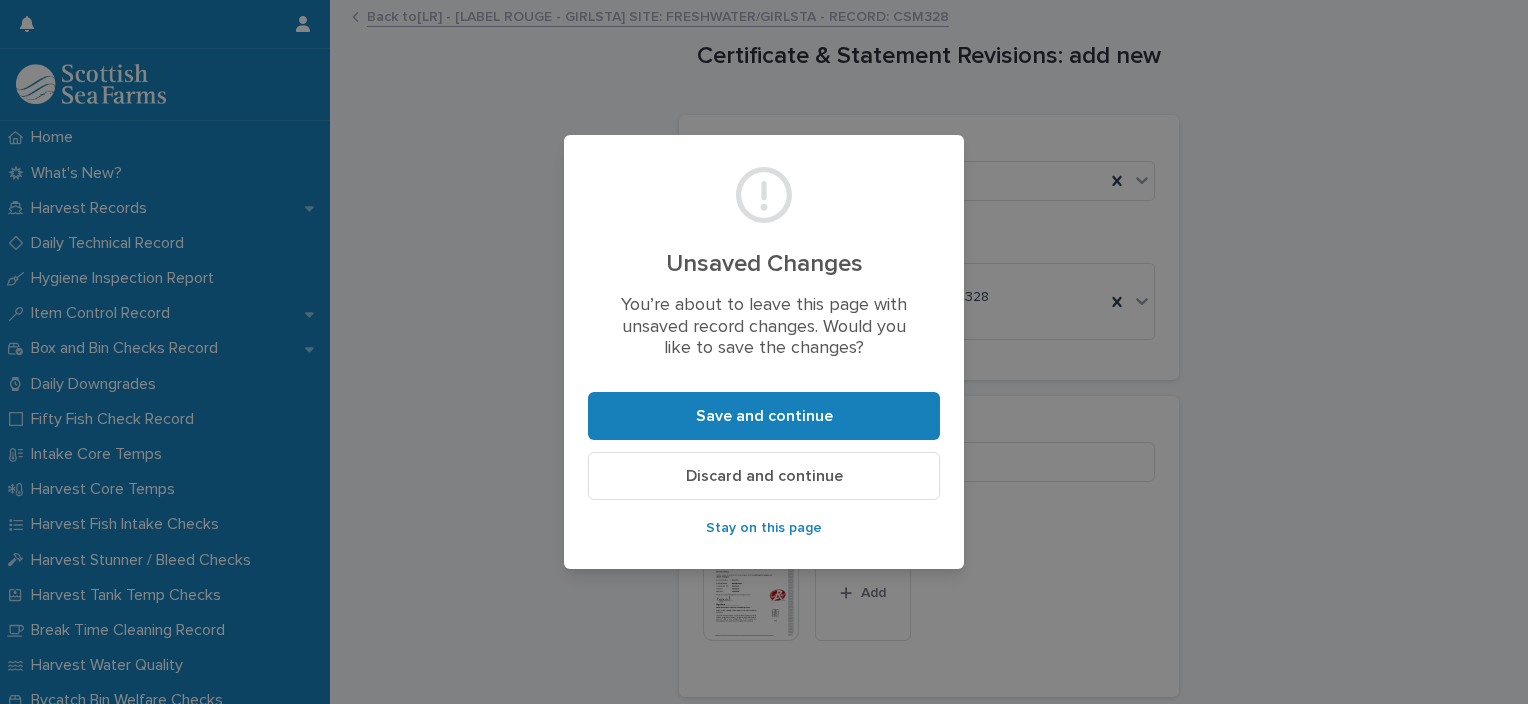 click on "Stay on this page" at bounding box center [764, 528] 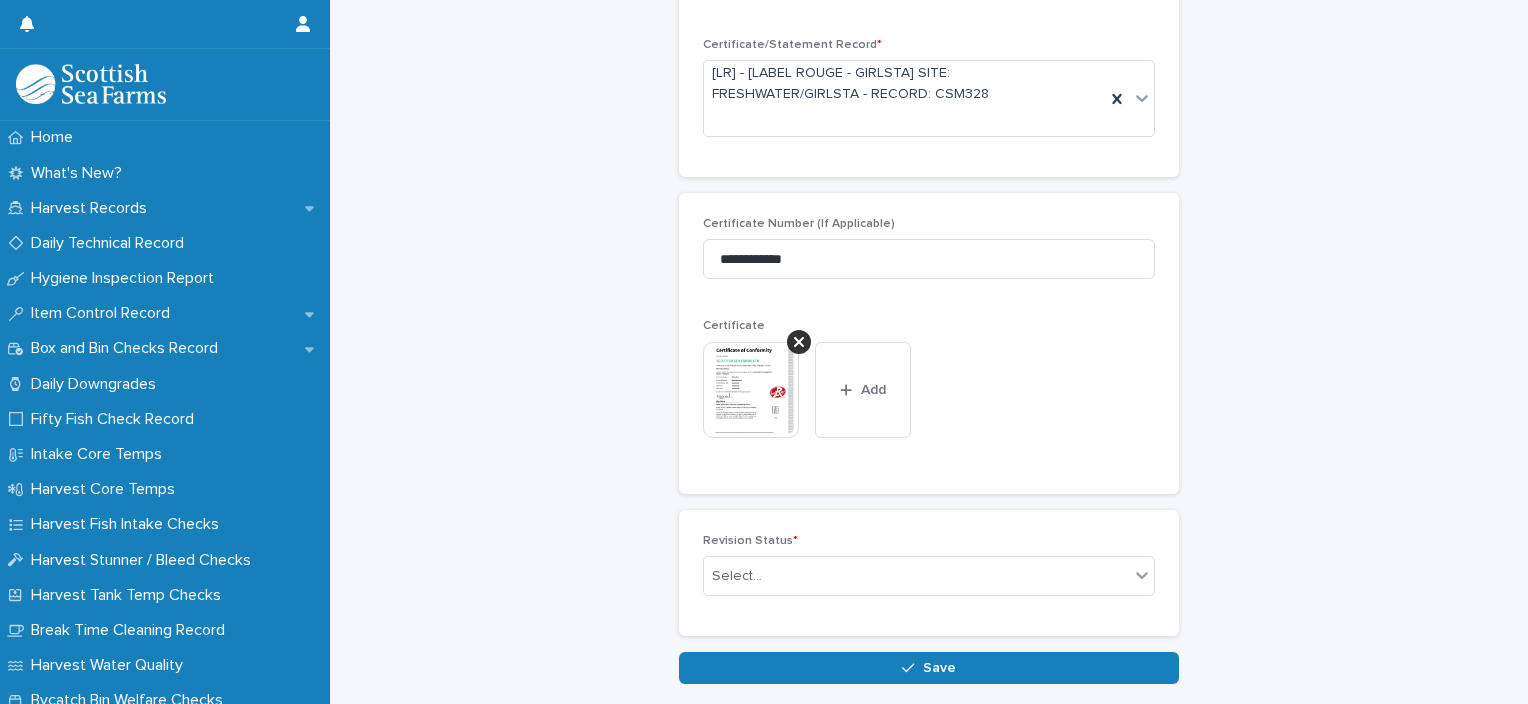 scroll, scrollTop: 210, scrollLeft: 0, axis: vertical 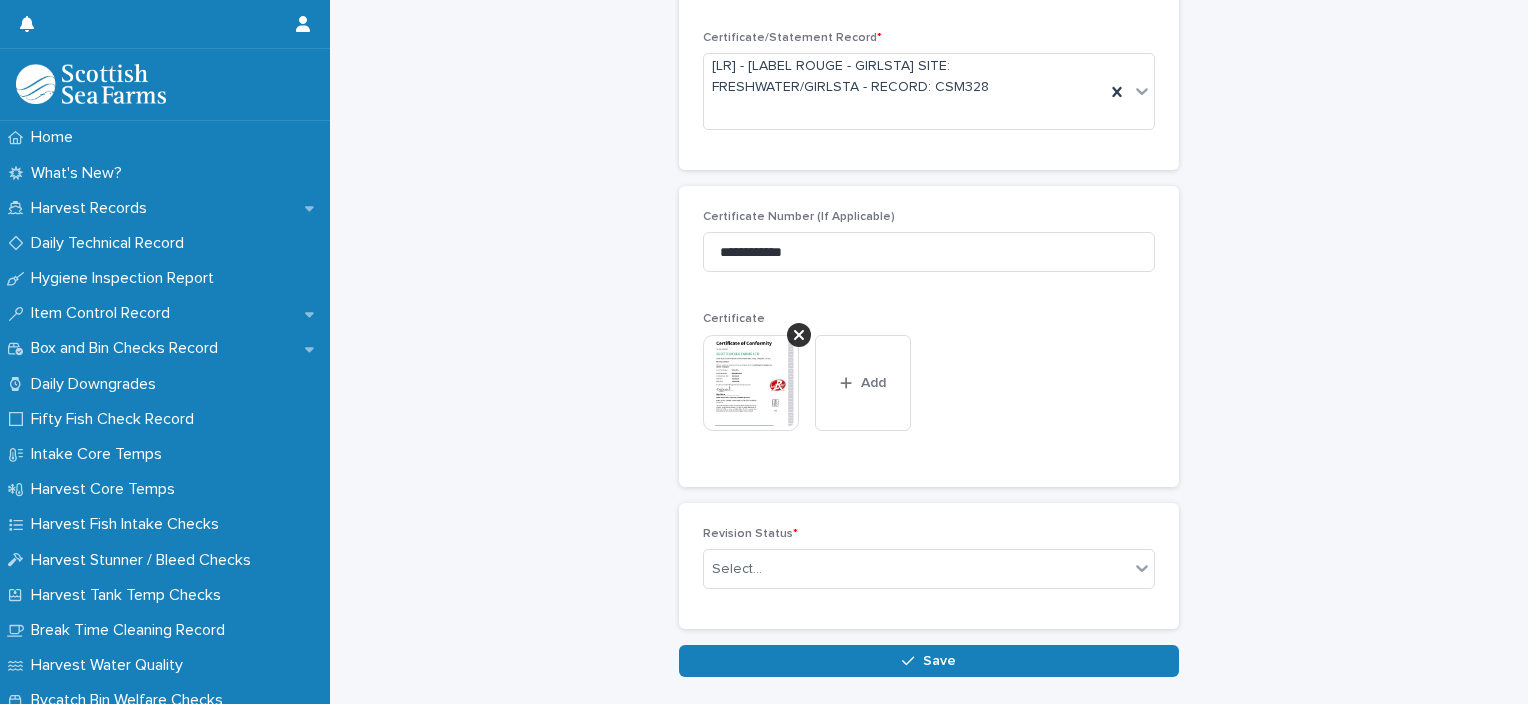 click on "Select..." at bounding box center (916, 569) 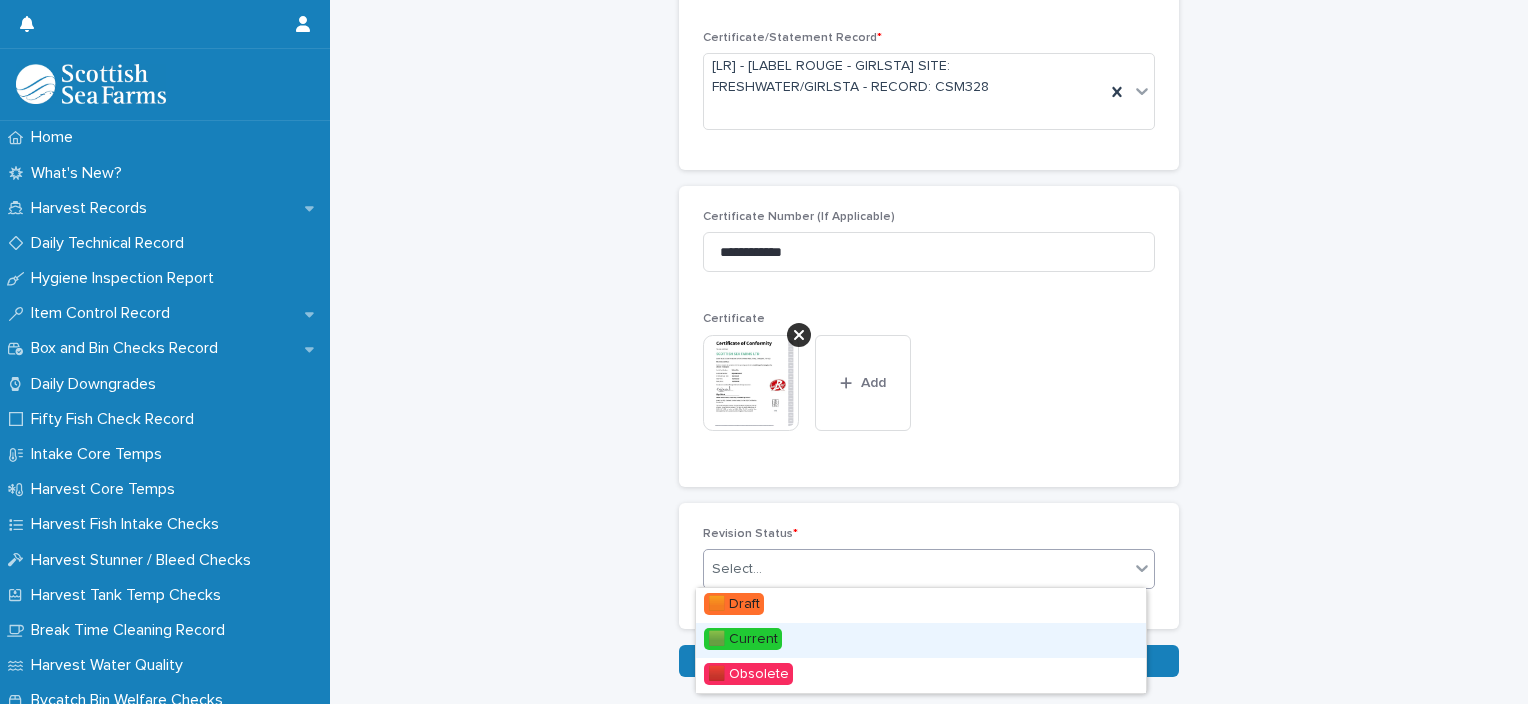 click on "🟩 Current" at bounding box center (921, 640) 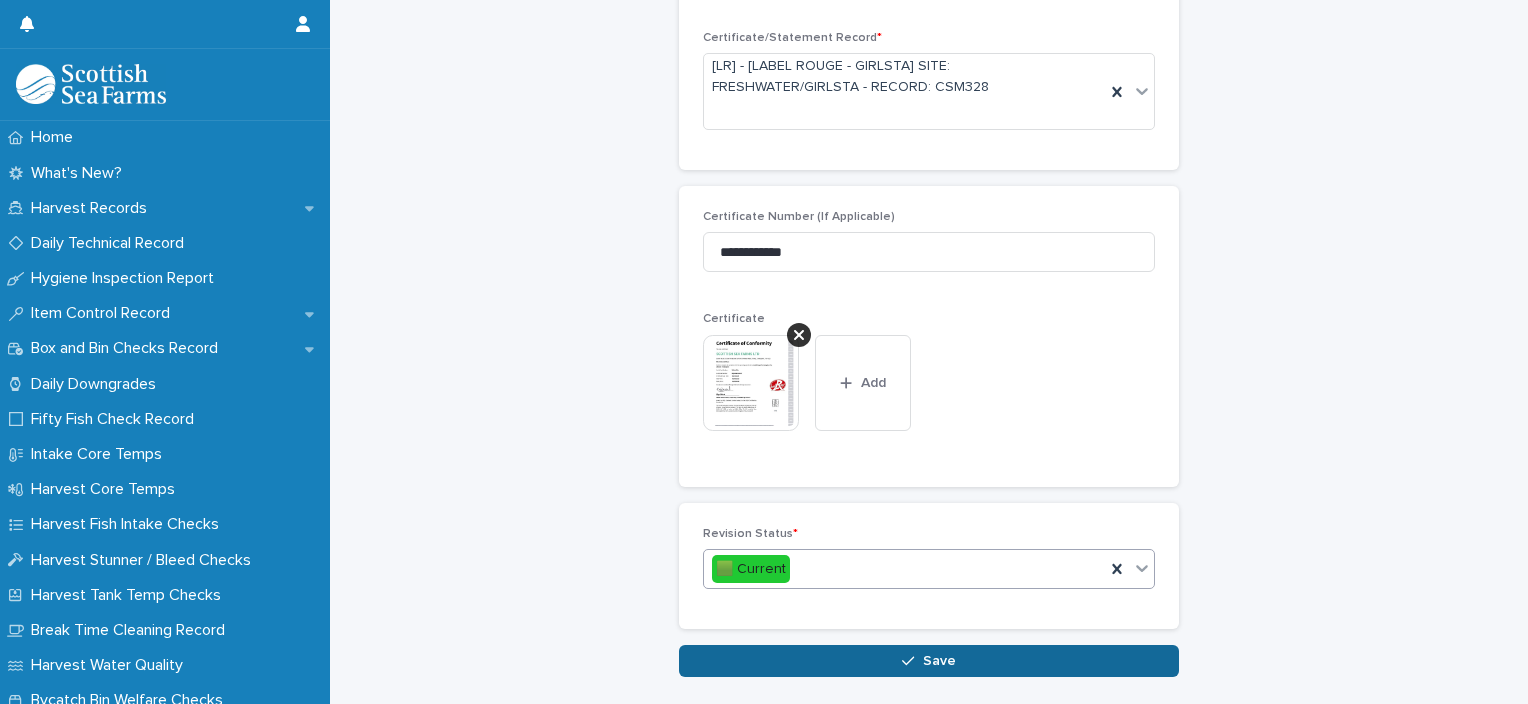 click on "Save" at bounding box center [929, 661] 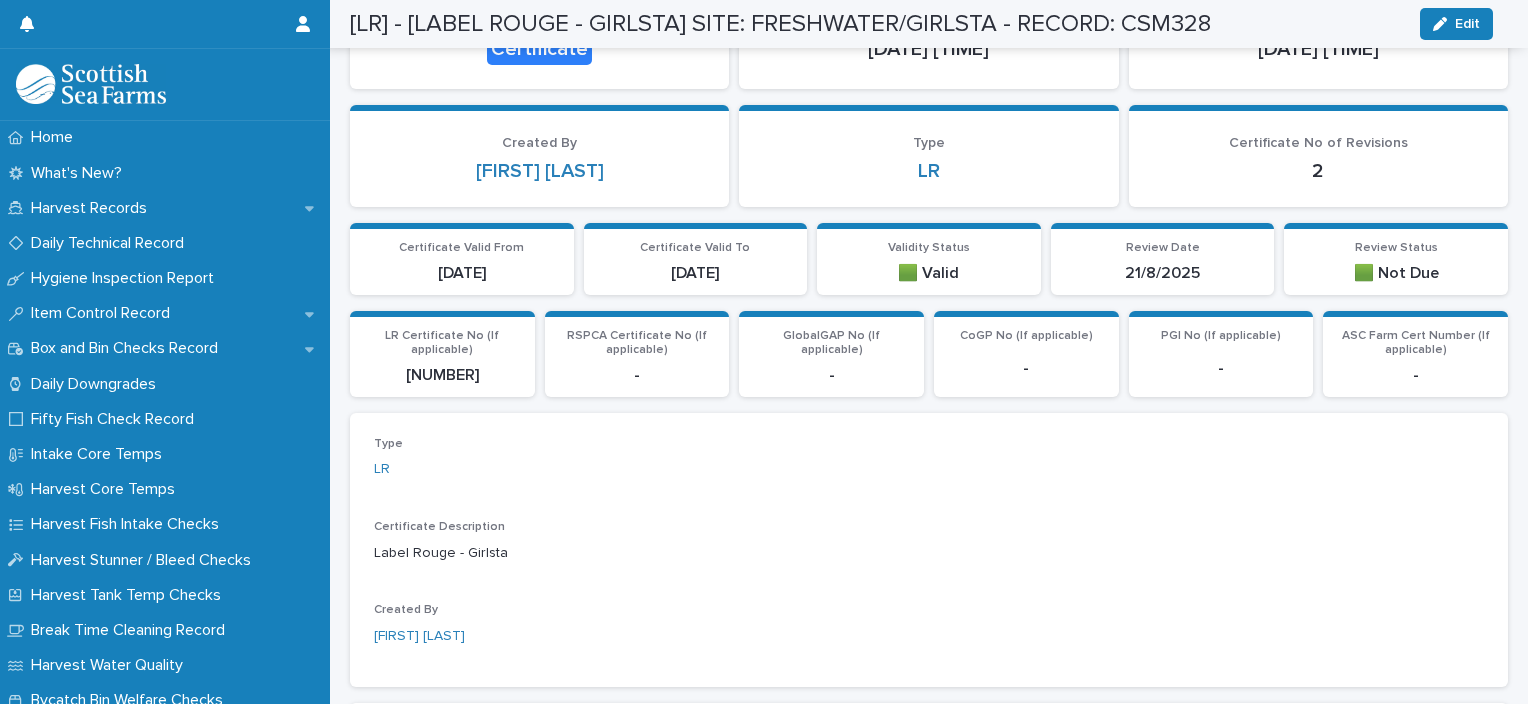 scroll, scrollTop: 212, scrollLeft: 0, axis: vertical 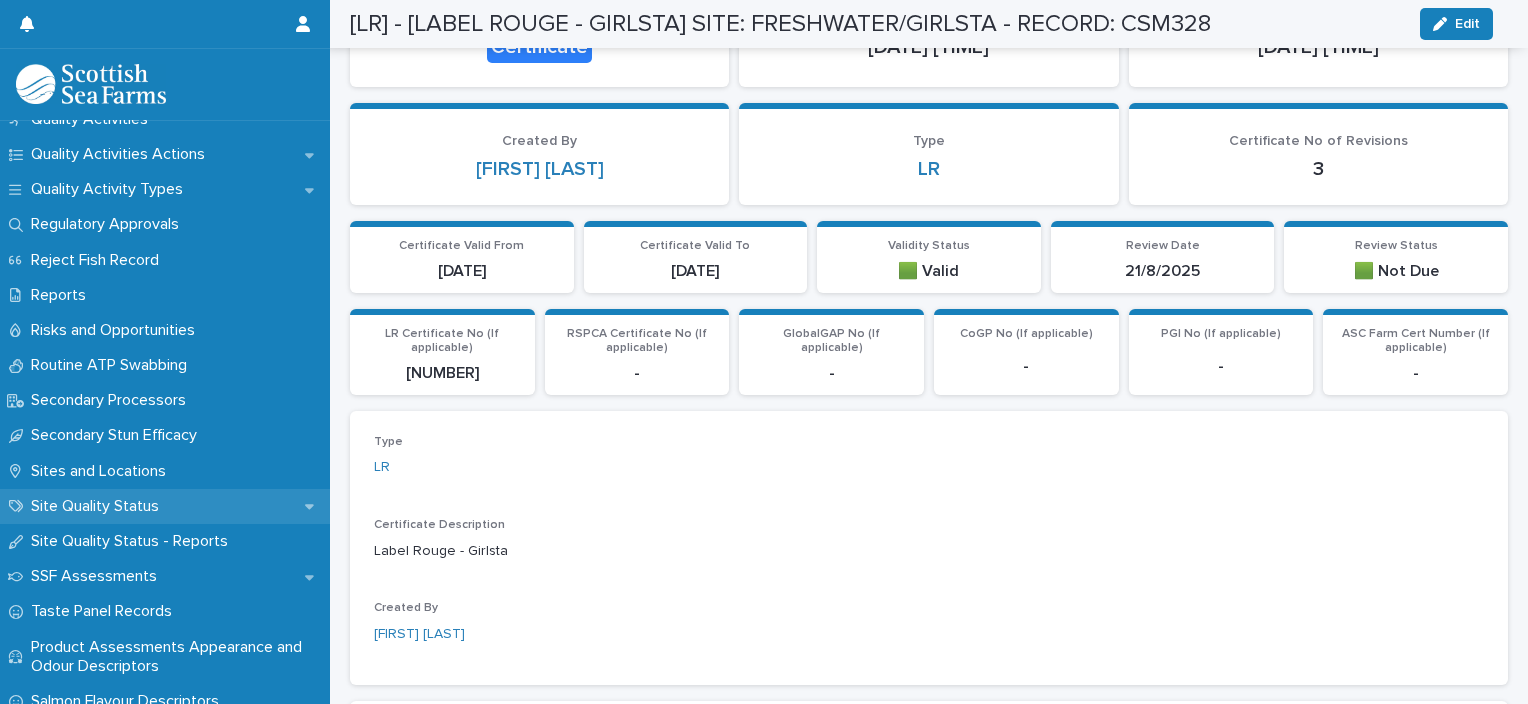 click on "Site Quality Status" at bounding box center (99, 506) 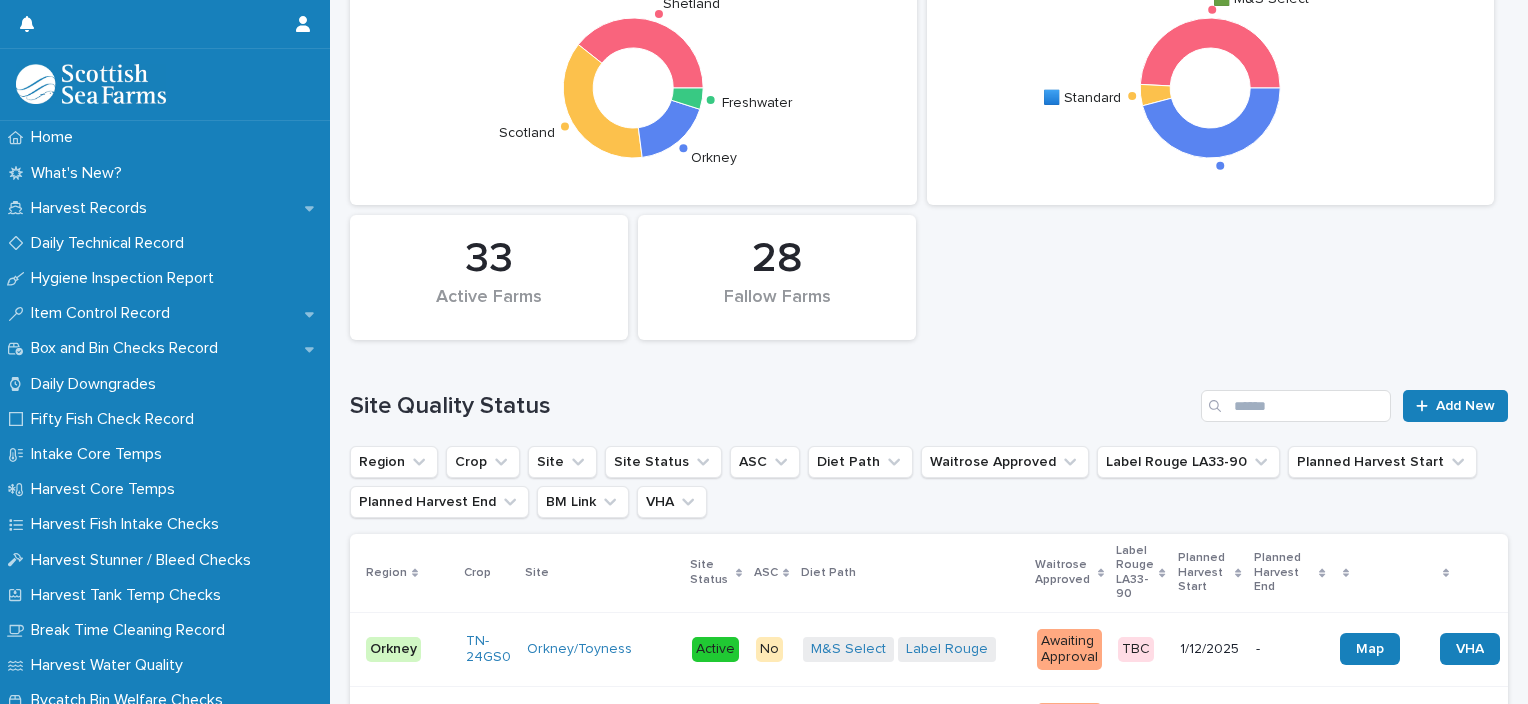 scroll, scrollTop: 427, scrollLeft: 0, axis: vertical 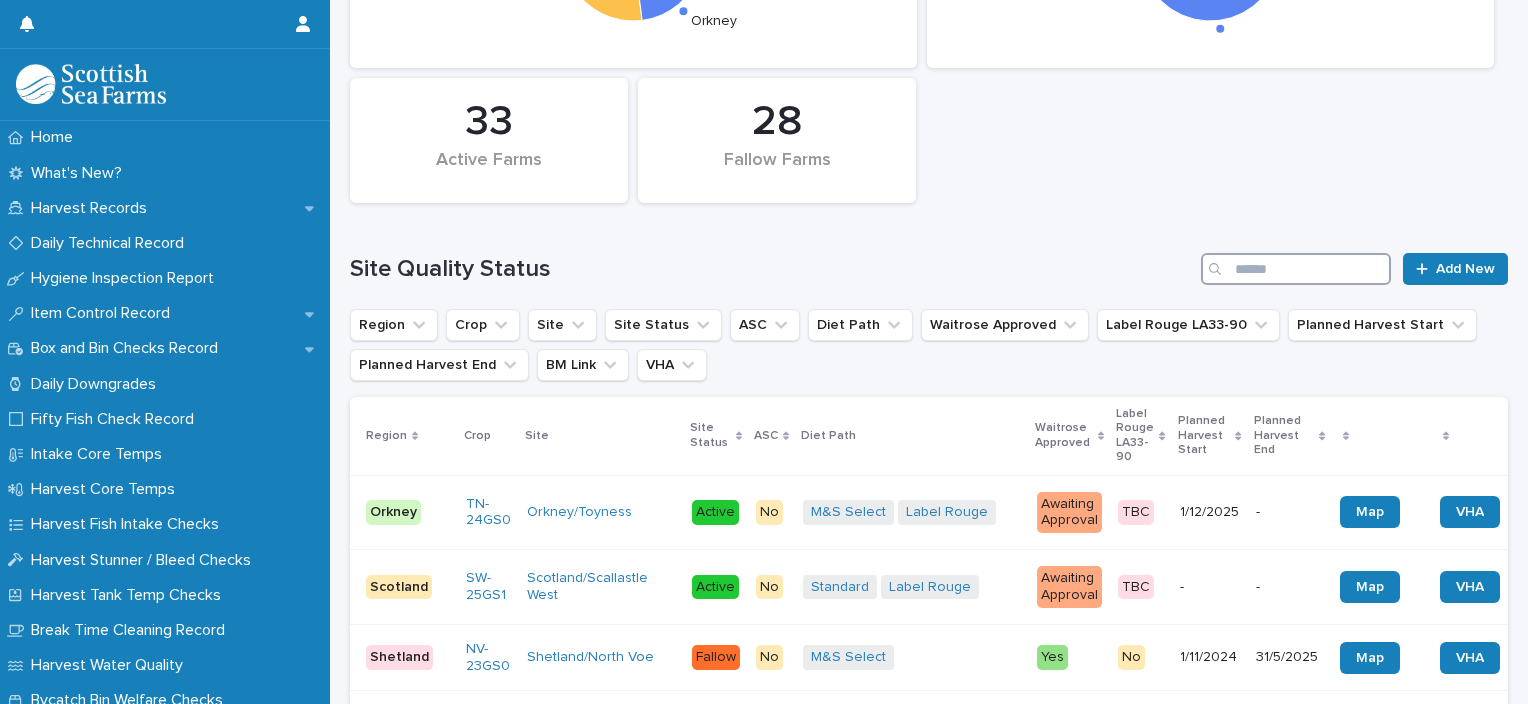 click at bounding box center (1296, 269) 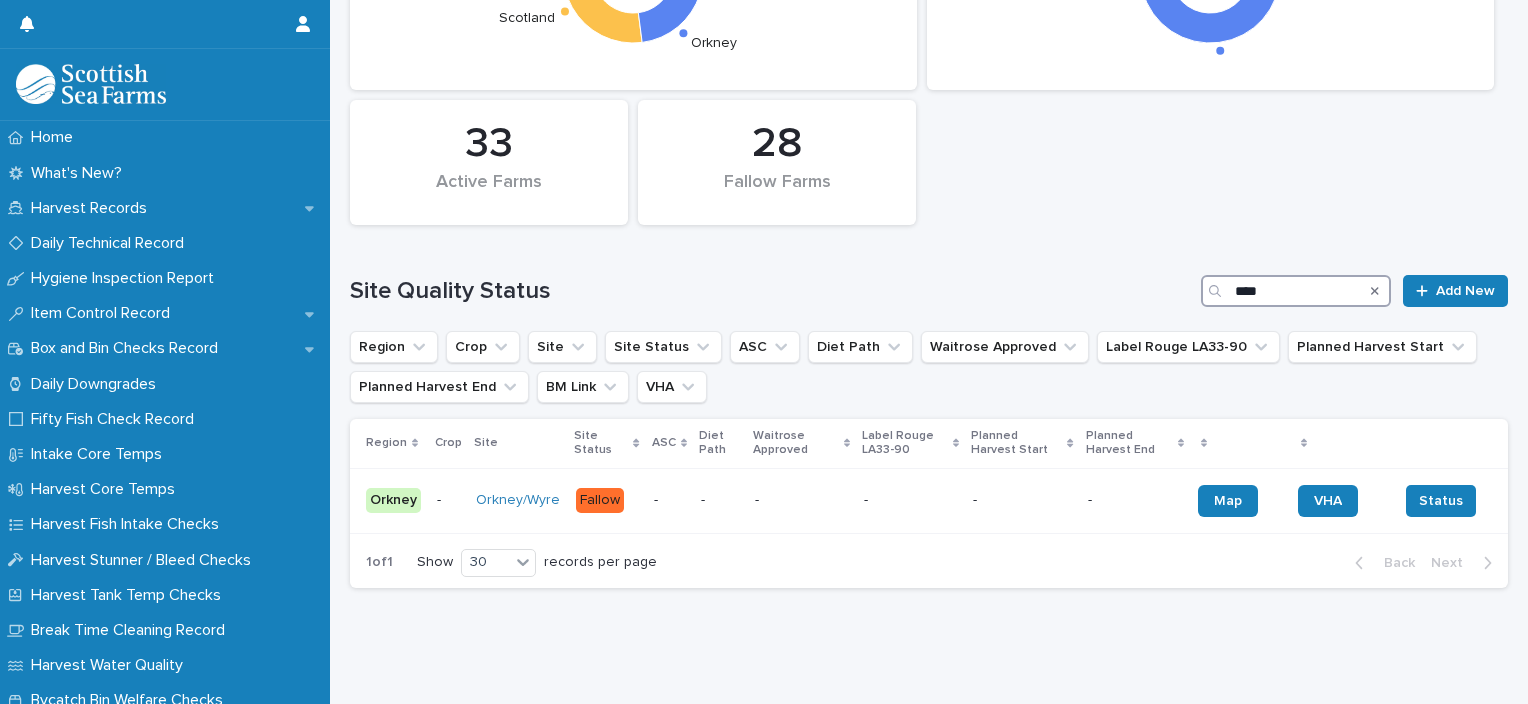 scroll, scrollTop: 419, scrollLeft: 0, axis: vertical 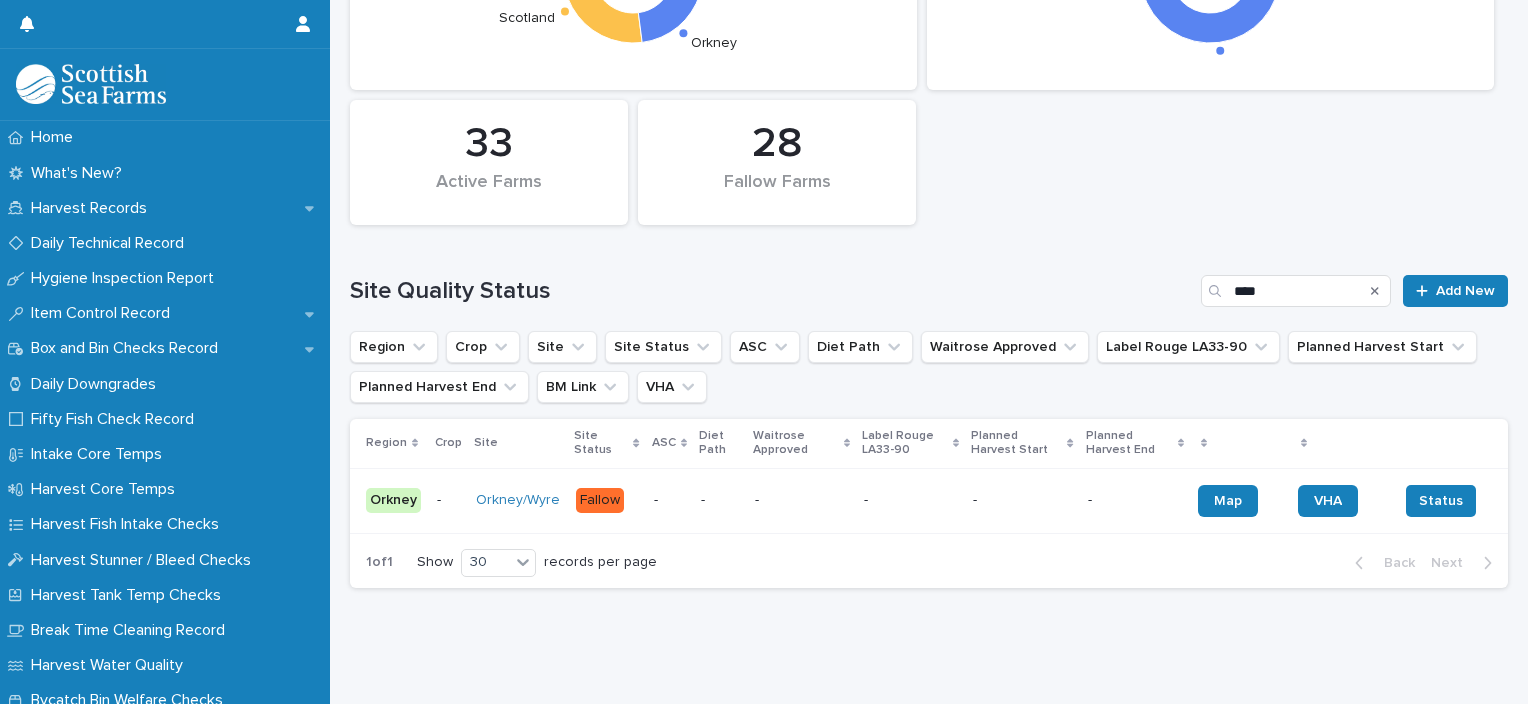 click 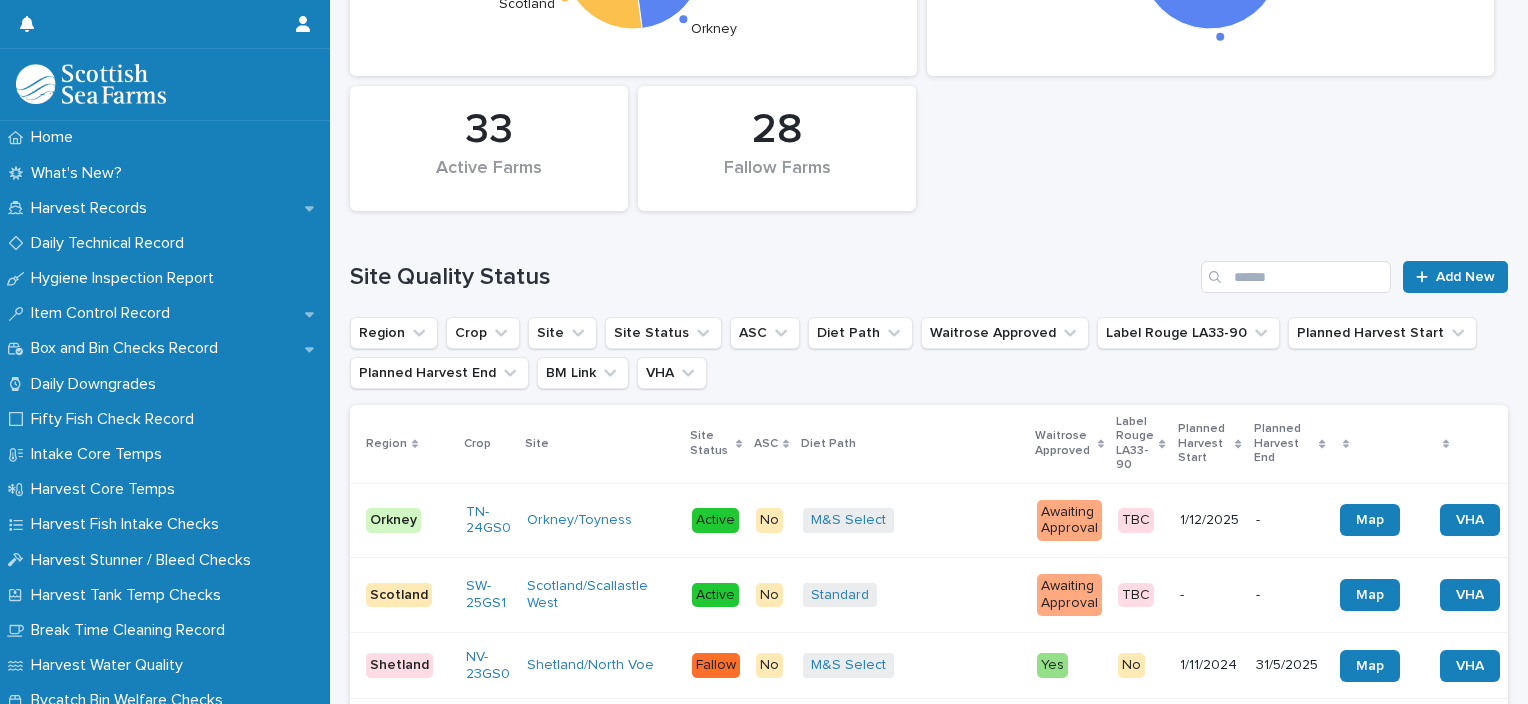 scroll, scrollTop: 1428, scrollLeft: 0, axis: vertical 